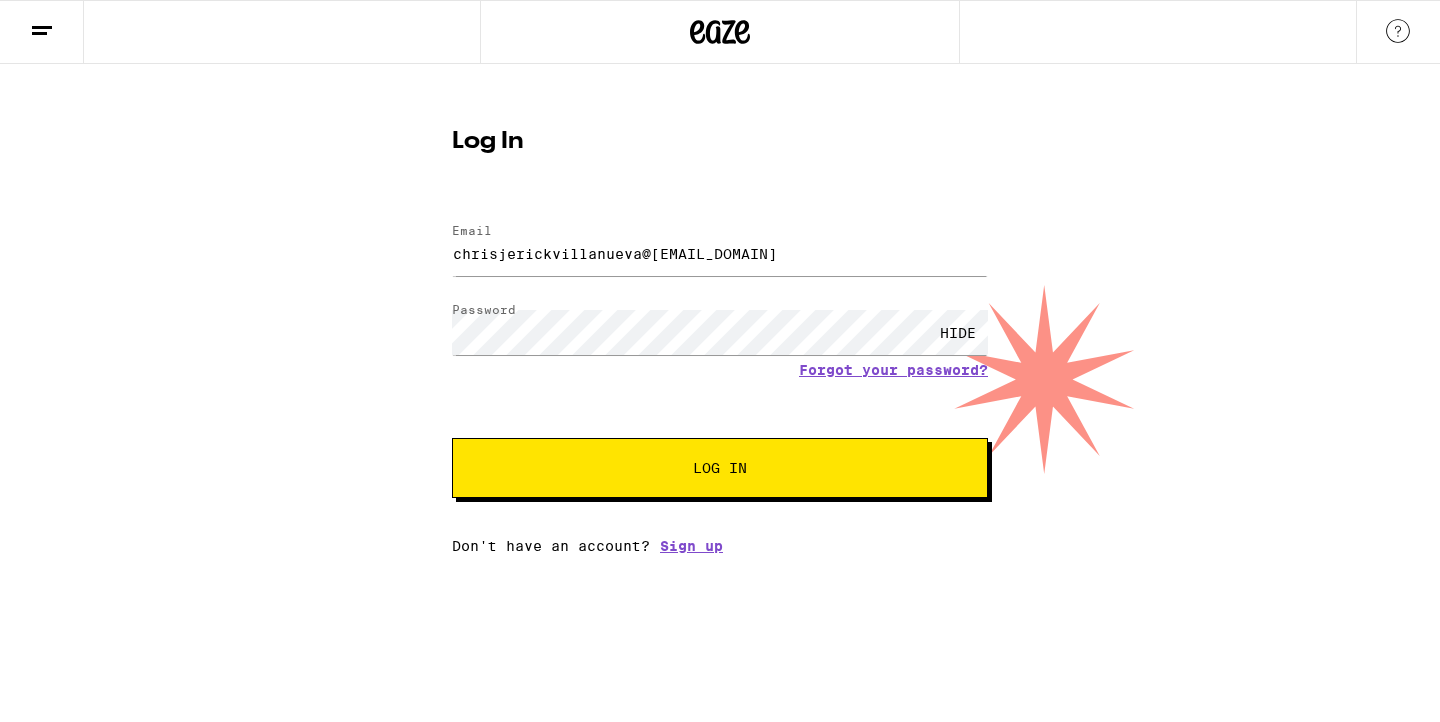 scroll, scrollTop: 0, scrollLeft: 0, axis: both 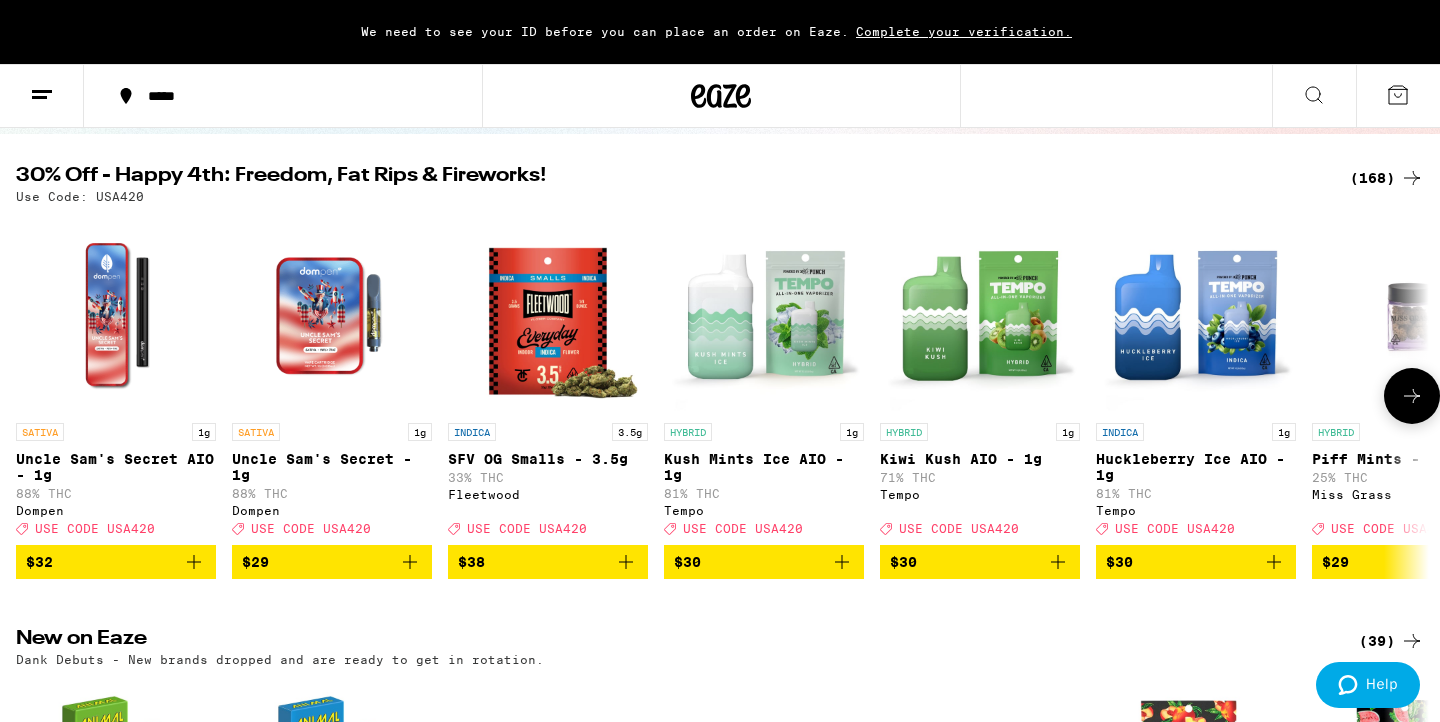 click at bounding box center [116, 313] 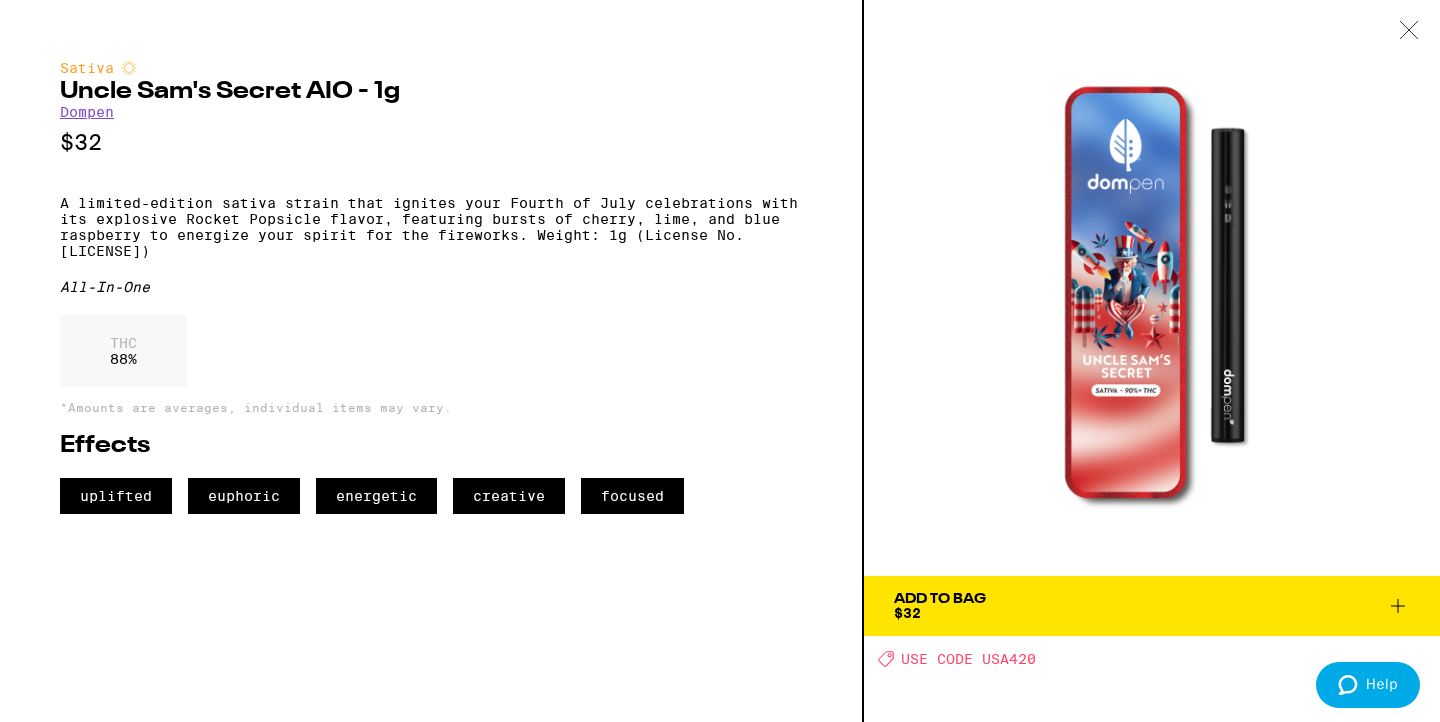 click on "A limited-edition sativa strain that ignites your Fourth of July celebrations with its explosive Rocket Popsicle flavor, featuring bursts of cherry, lime, and blue raspberry to energize your spirit for the fireworks.
Weight: 1g (License No.[LICENSE])" at bounding box center (431, 227) 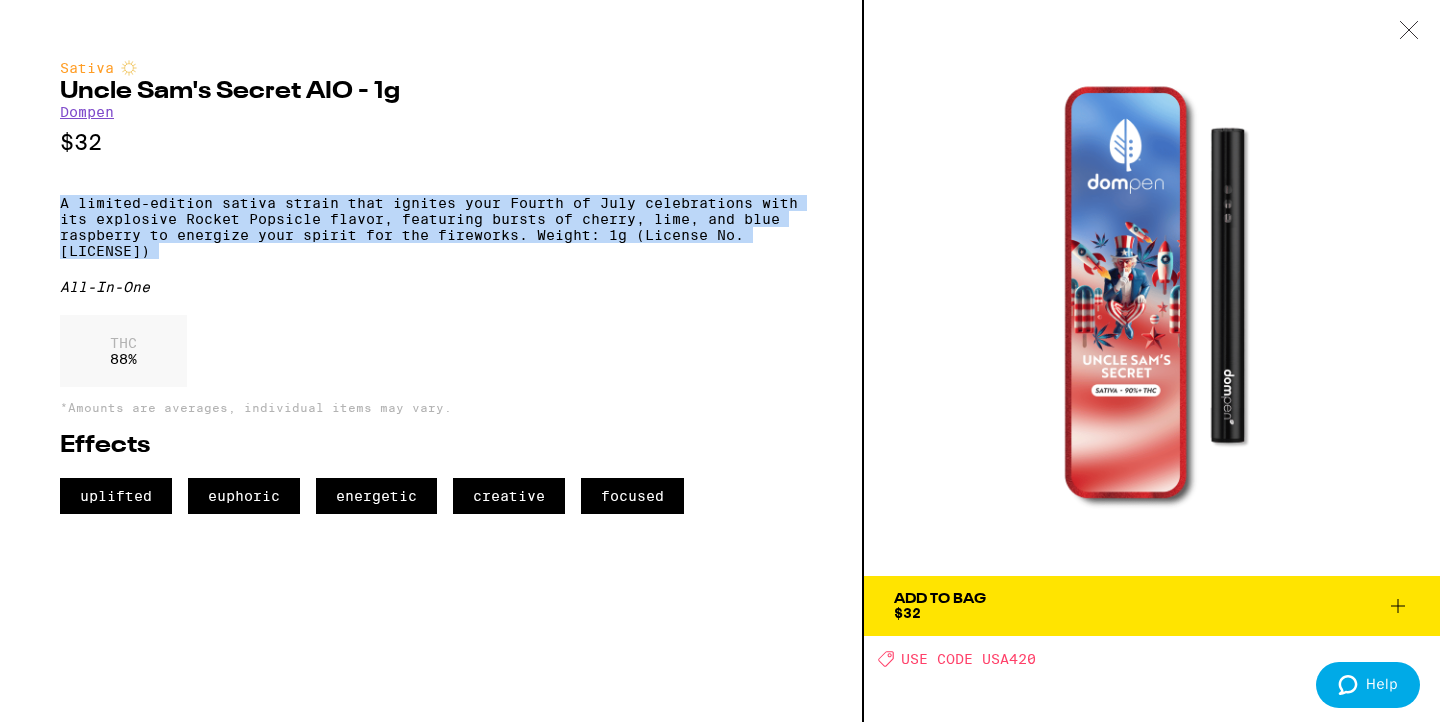 click on "A limited-edition sativa strain that ignites your Fourth of July celebrations with its explosive Rocket Popsicle flavor, featuring bursts of cherry, lime, and blue raspberry to energize your spirit for the fireworks.
Weight: 1g (License No.[LICENSE])" at bounding box center (431, 227) 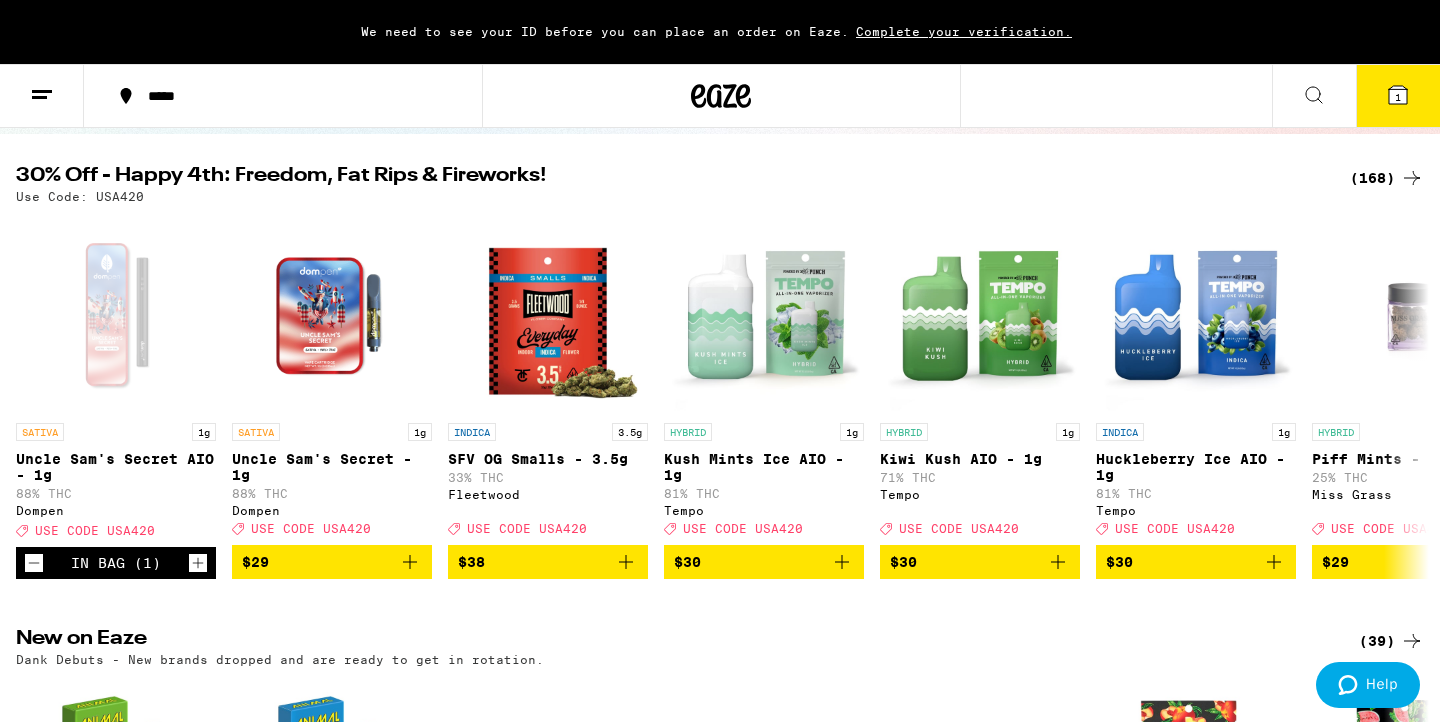 click on "1" at bounding box center (1398, 96) 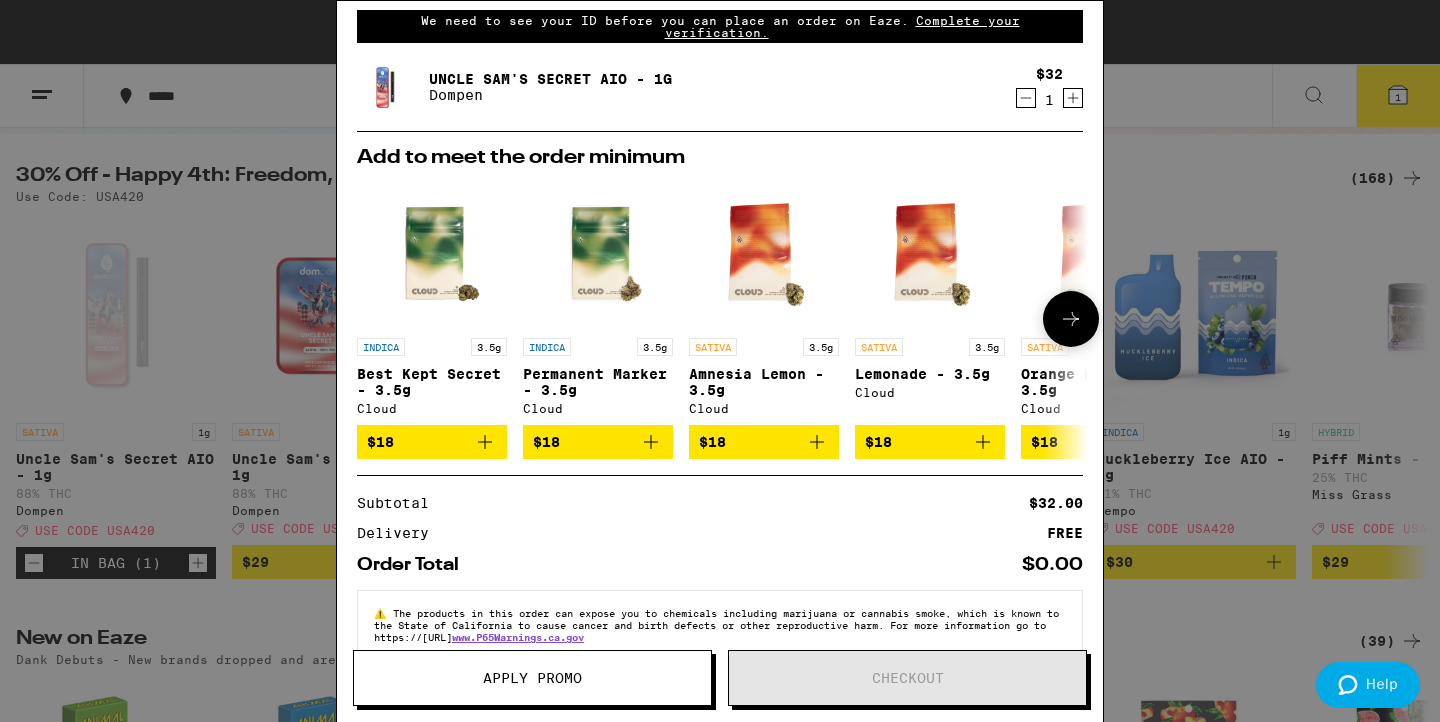 scroll, scrollTop: 121, scrollLeft: 0, axis: vertical 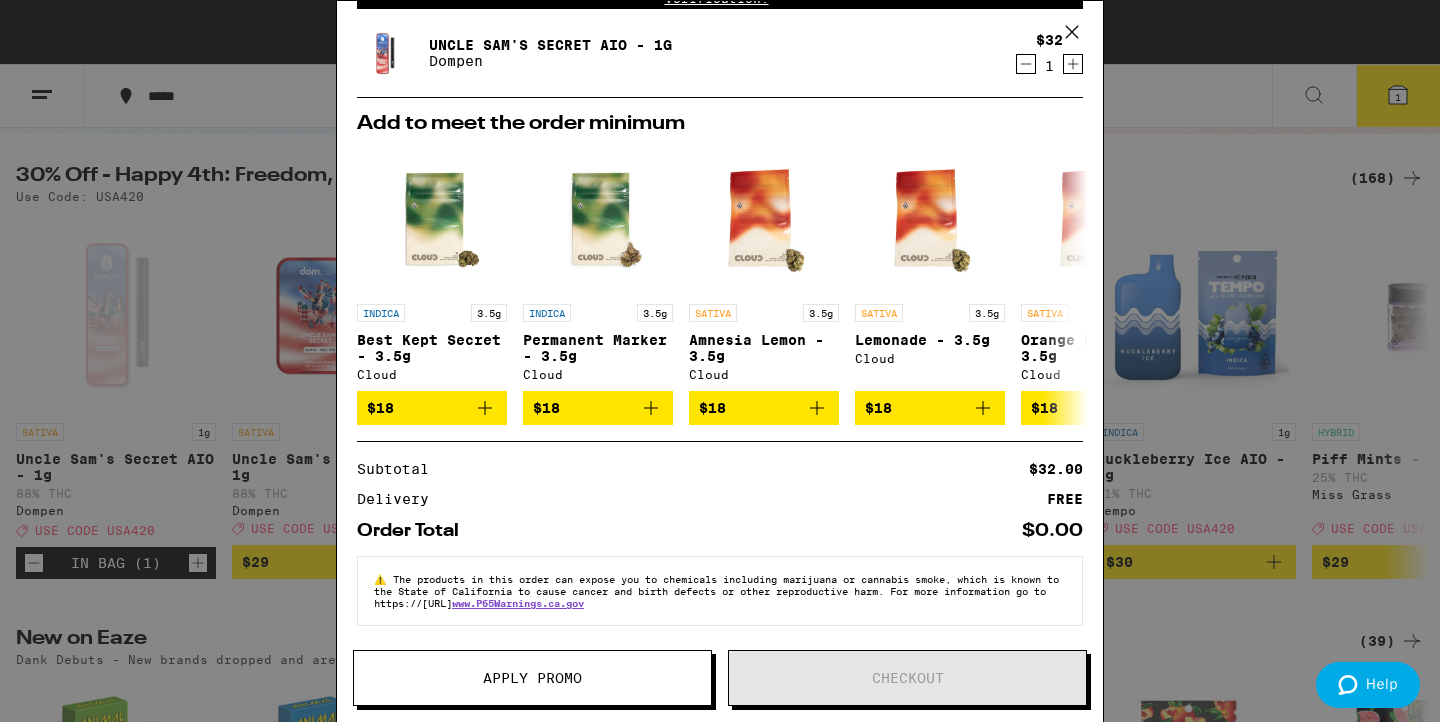 click on "Apply Promo" at bounding box center (532, 678) 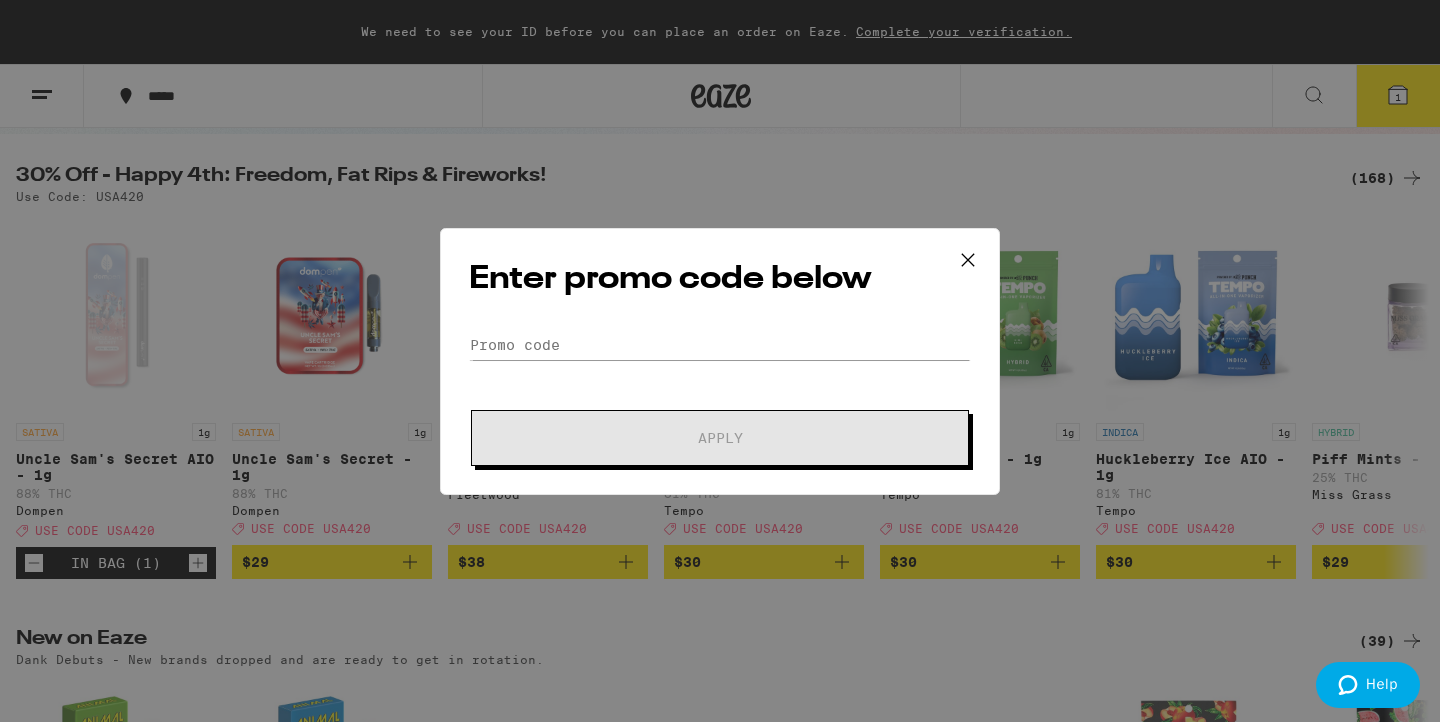scroll, scrollTop: 0, scrollLeft: 0, axis: both 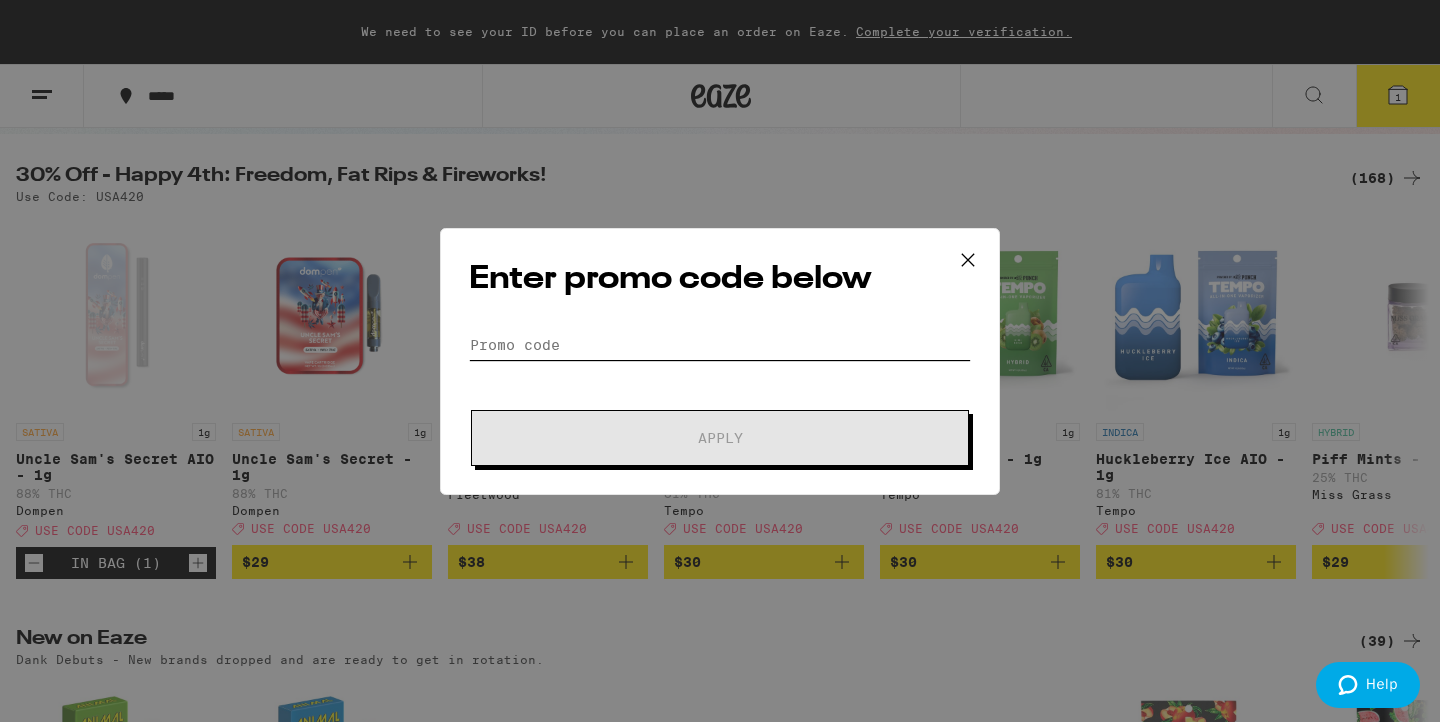 click on "Promo Code" at bounding box center [720, 345] 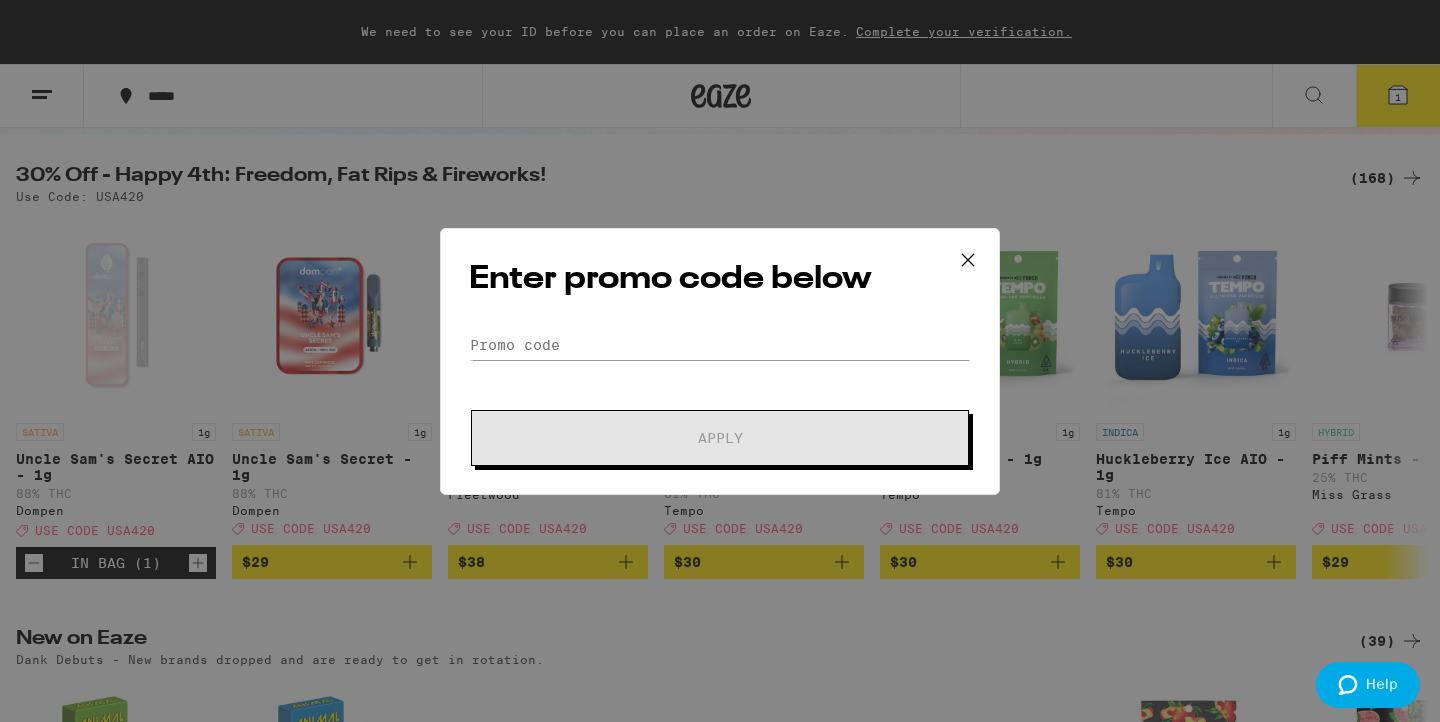 click at bounding box center [968, 260] 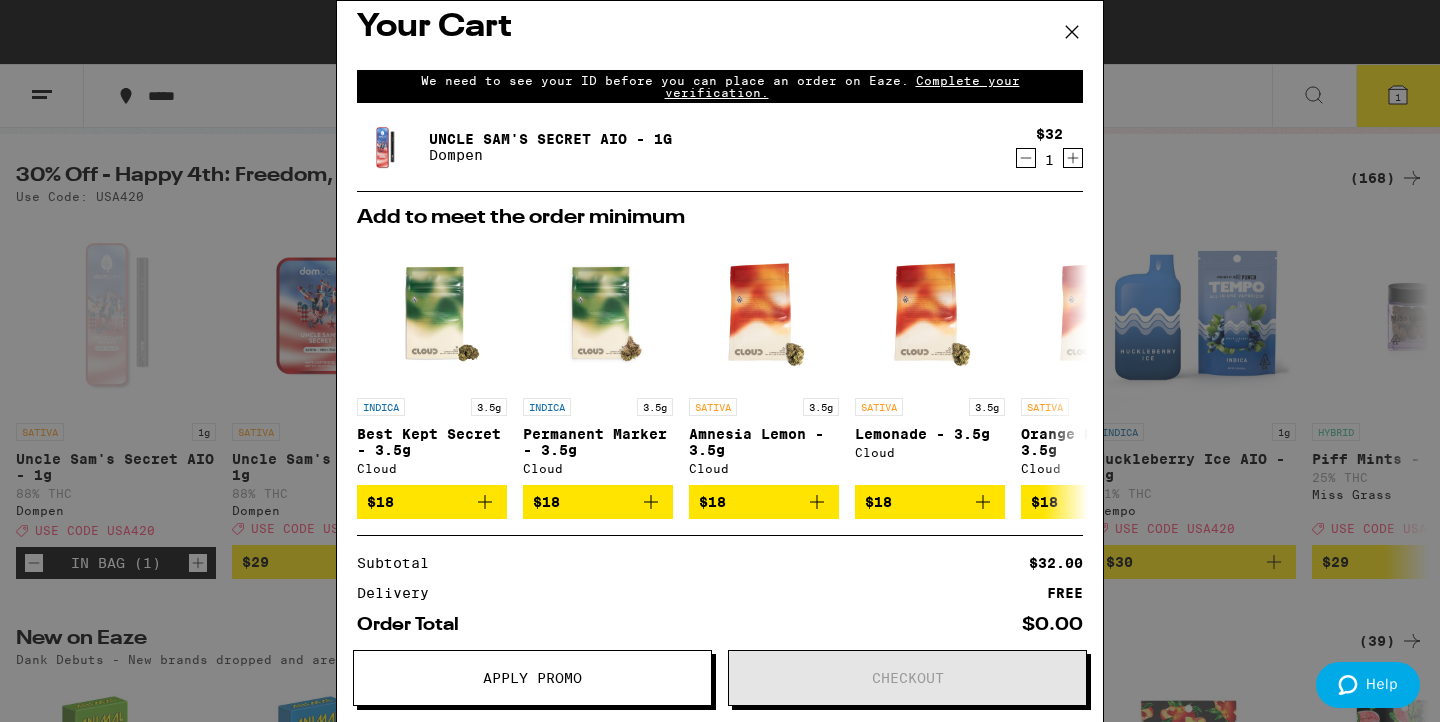 scroll, scrollTop: 18, scrollLeft: 0, axis: vertical 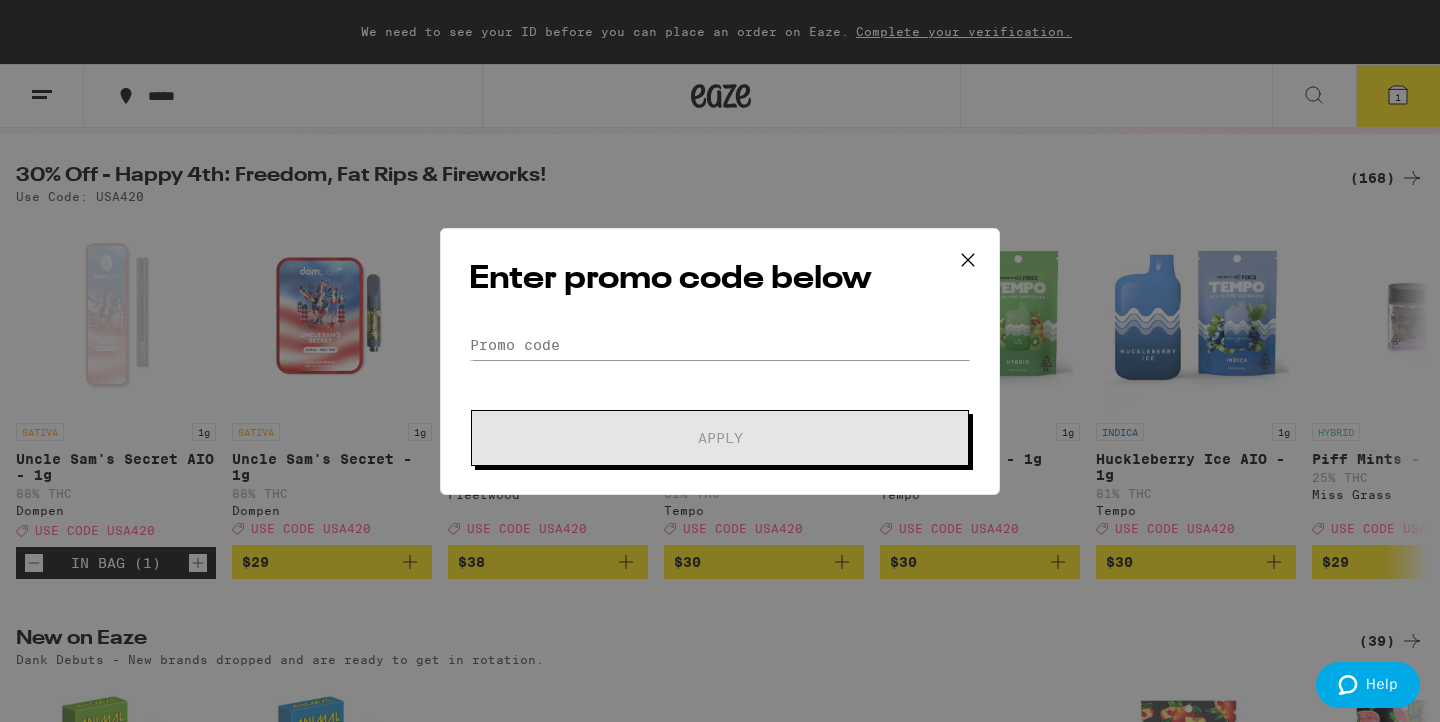 click at bounding box center [968, 260] 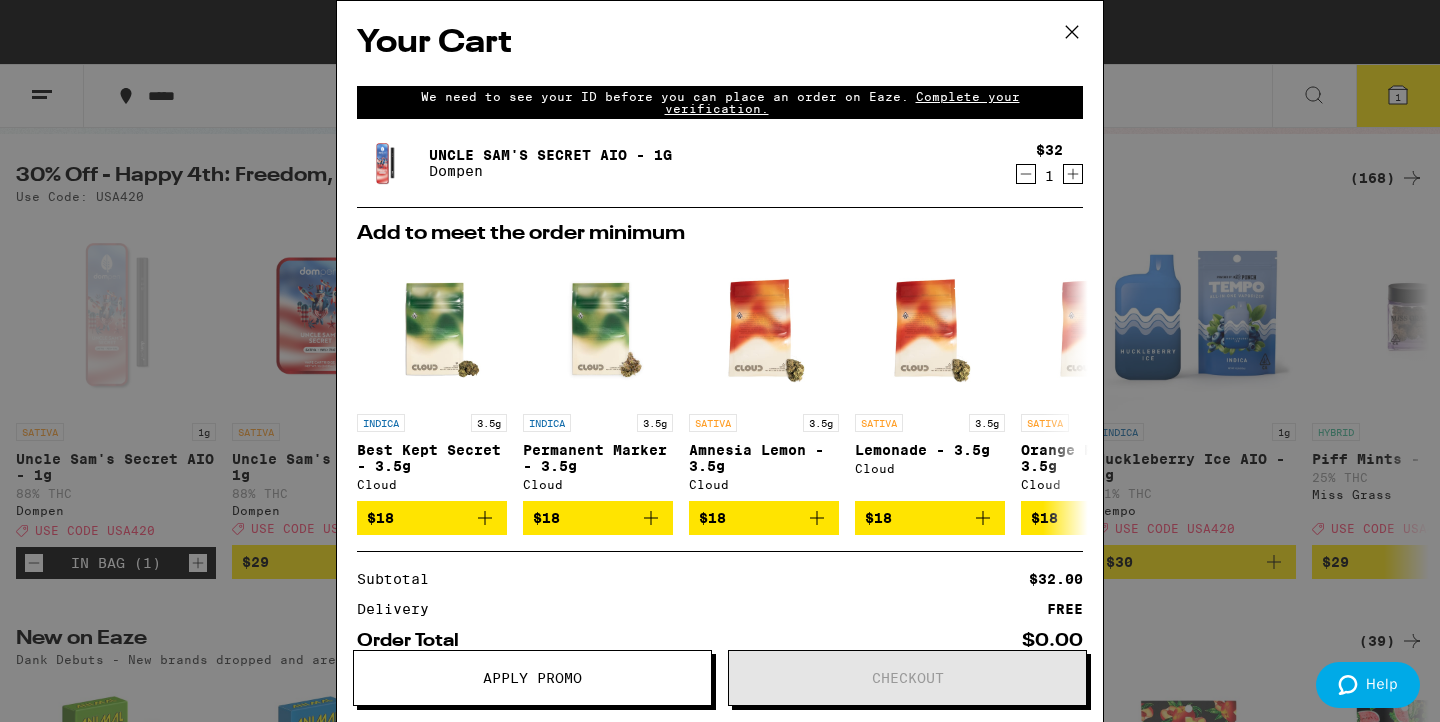 click at bounding box center (1072, 33) 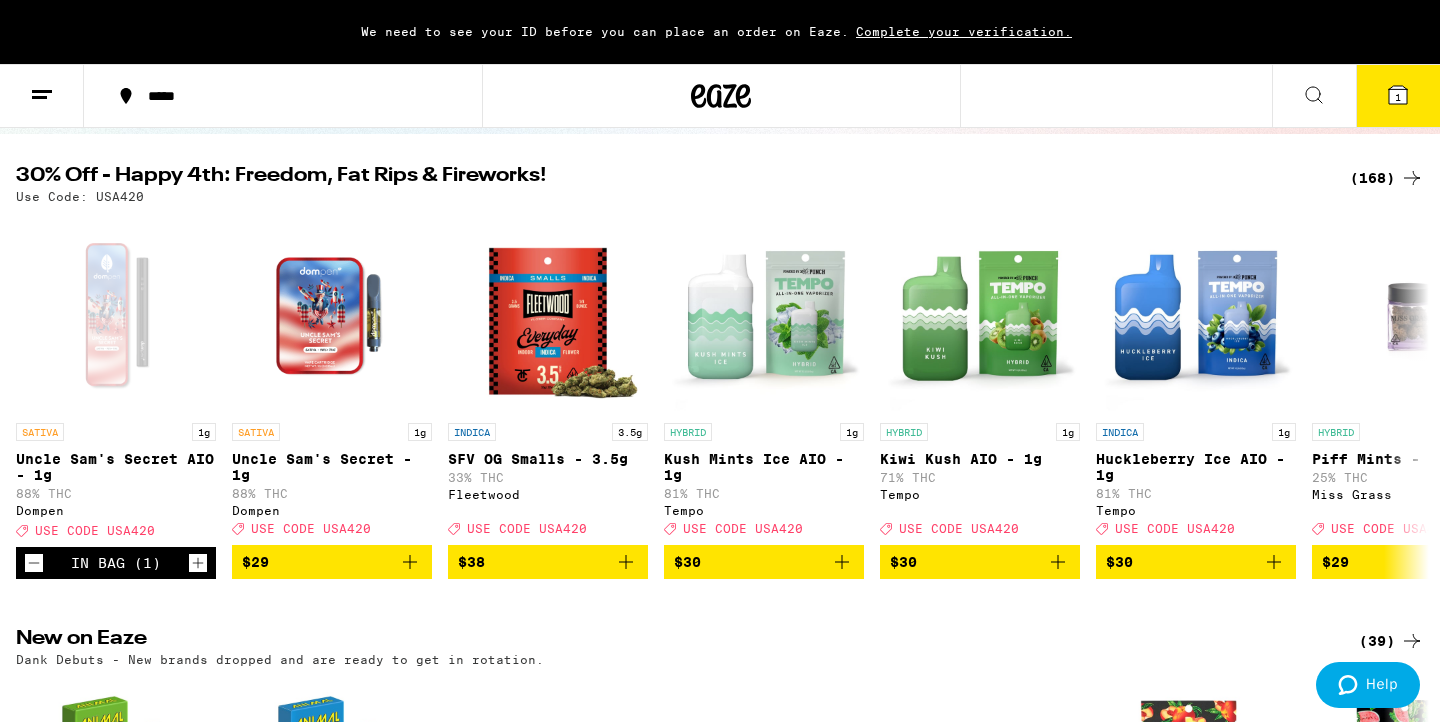 scroll, scrollTop: 0, scrollLeft: 0, axis: both 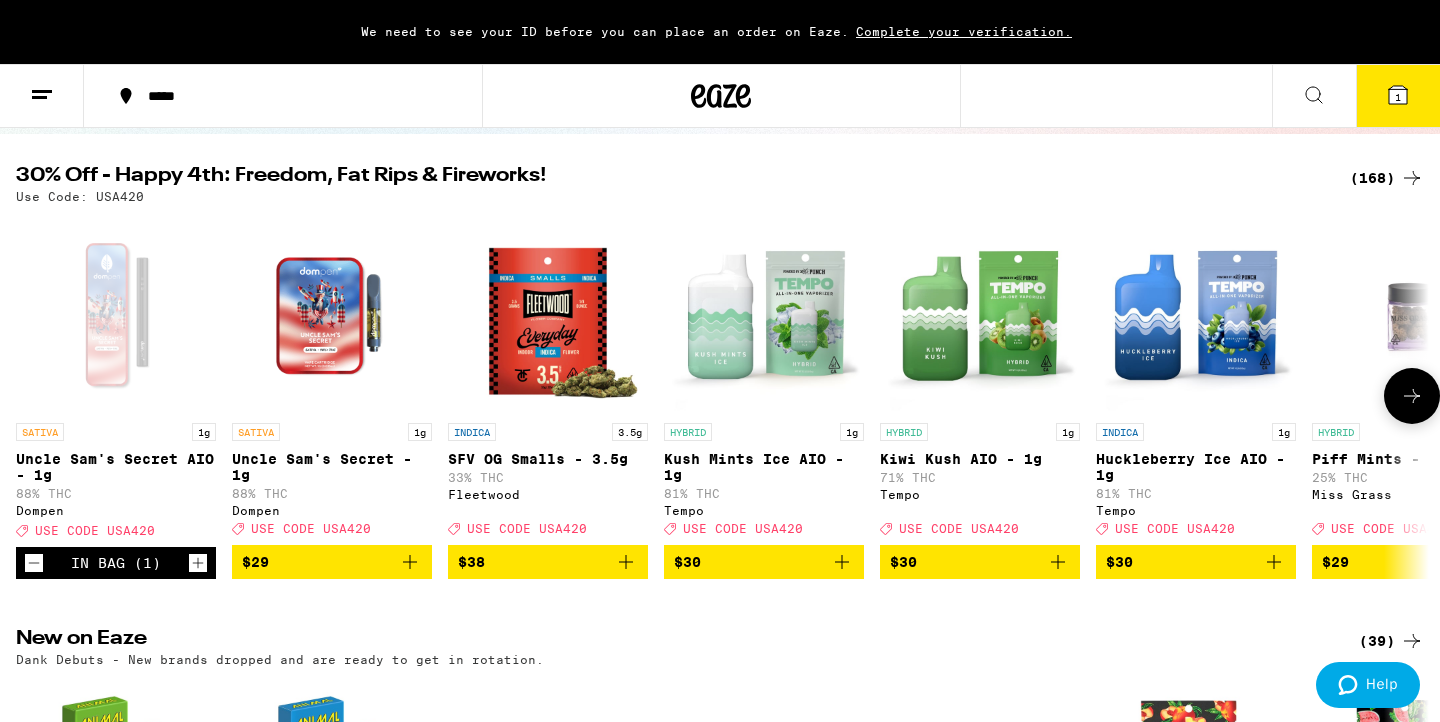 click on "$30" at bounding box center (1196, 562) 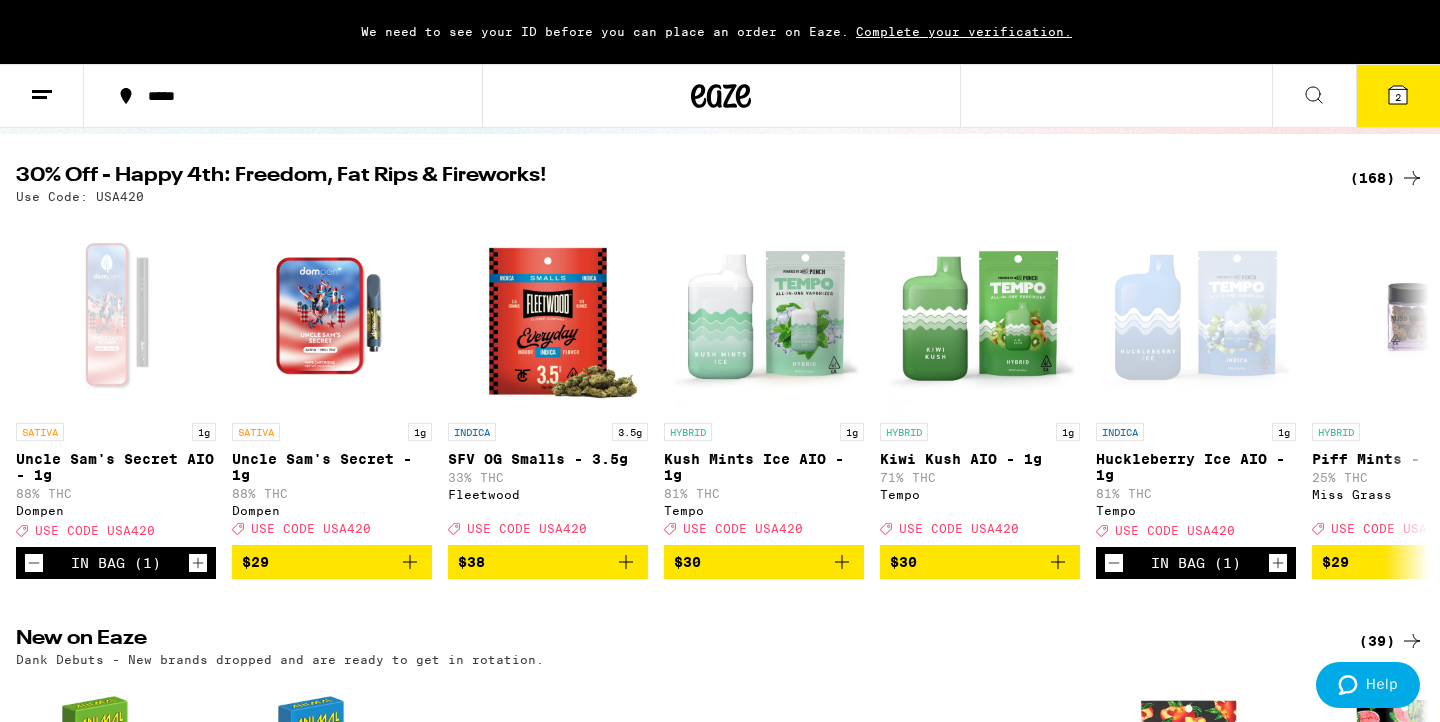 click at bounding box center (1398, 95) 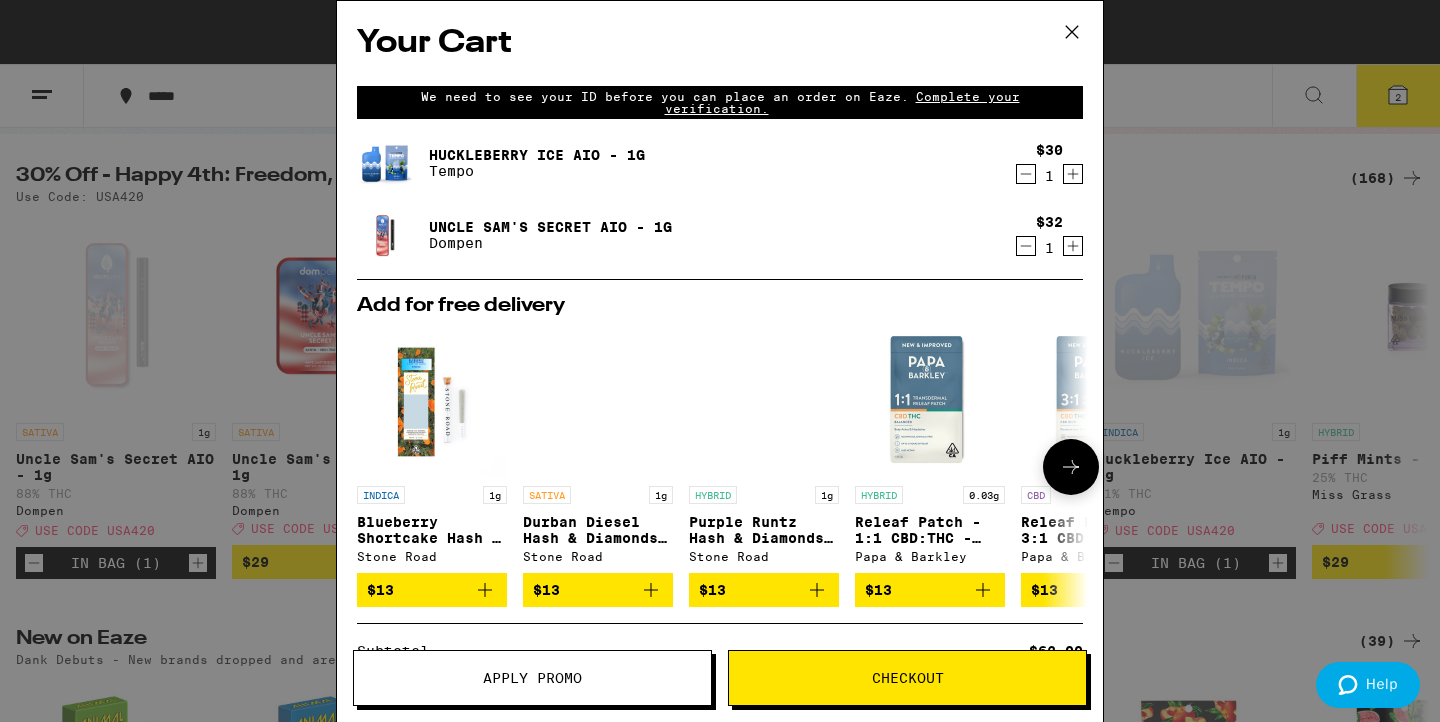 scroll, scrollTop: 249, scrollLeft: 0, axis: vertical 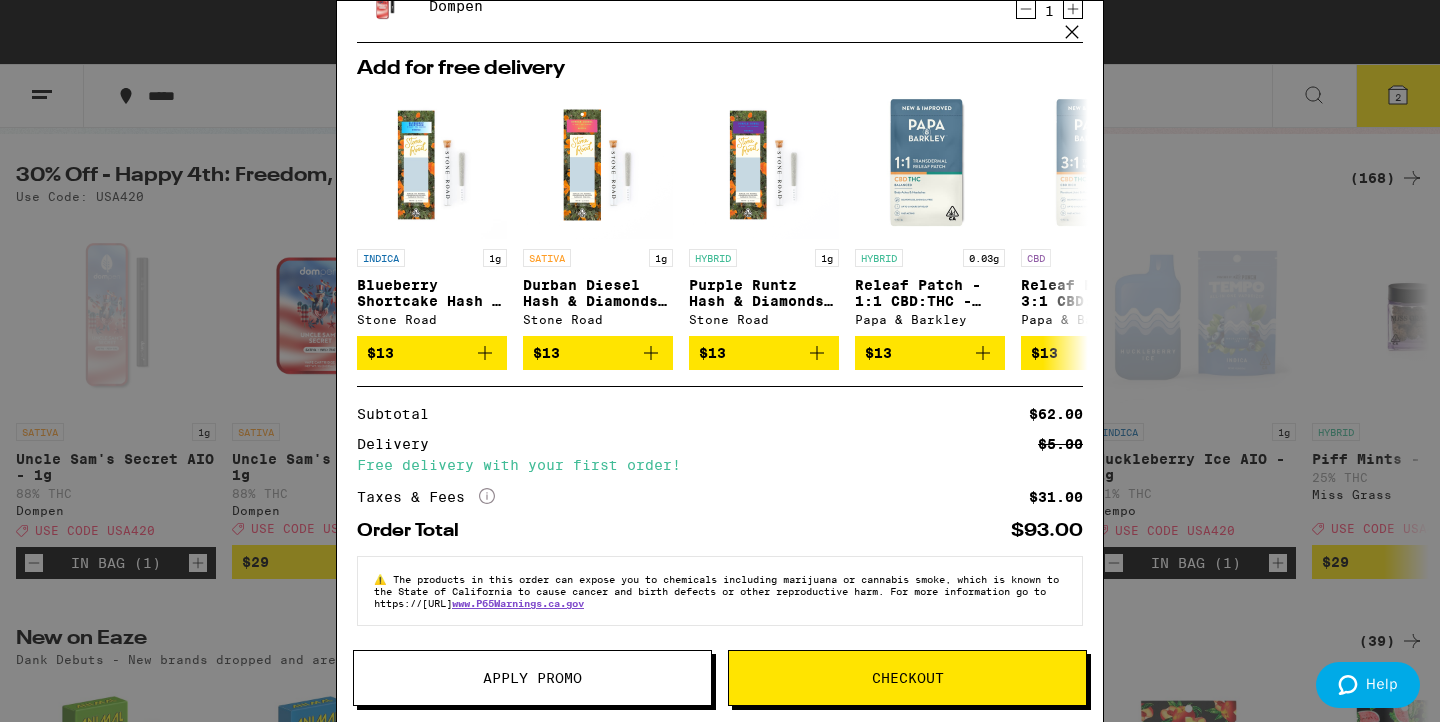click on "Apply Promo" at bounding box center (532, 678) 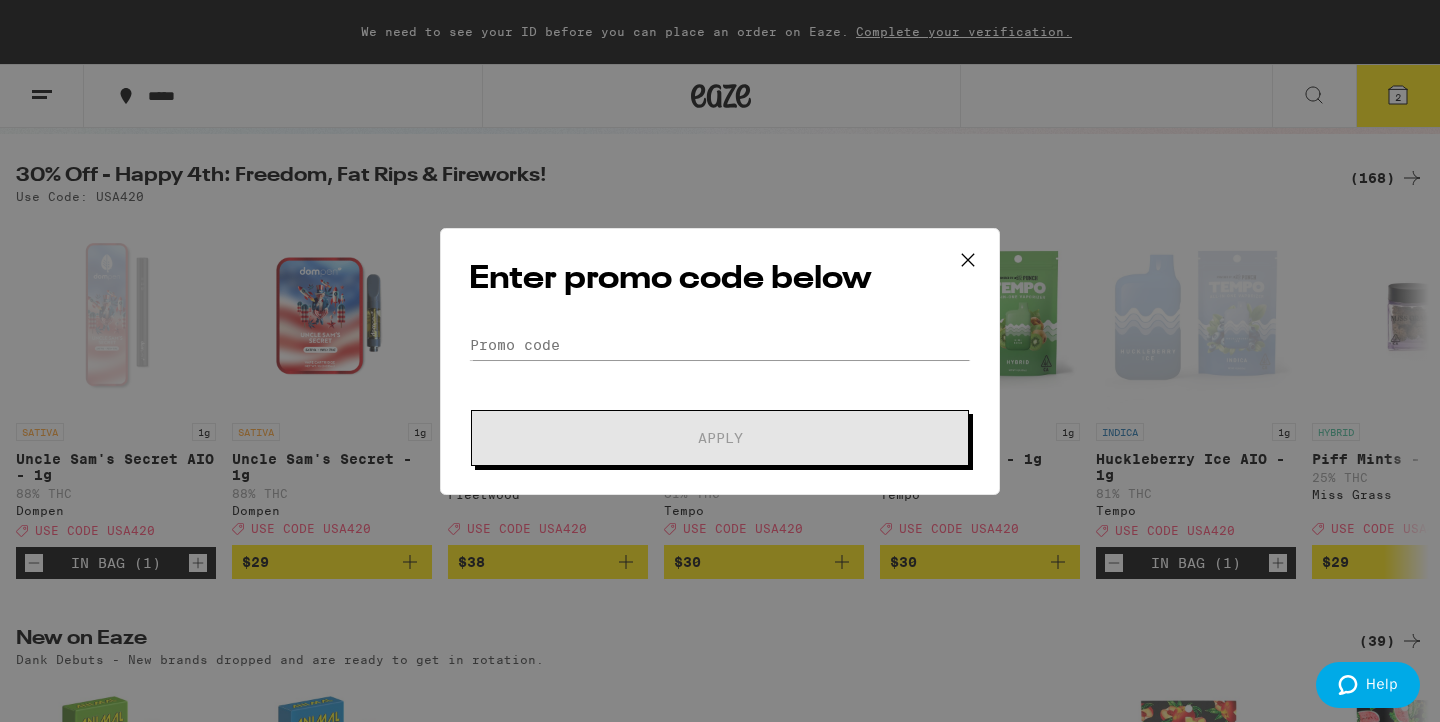 scroll, scrollTop: 0, scrollLeft: 0, axis: both 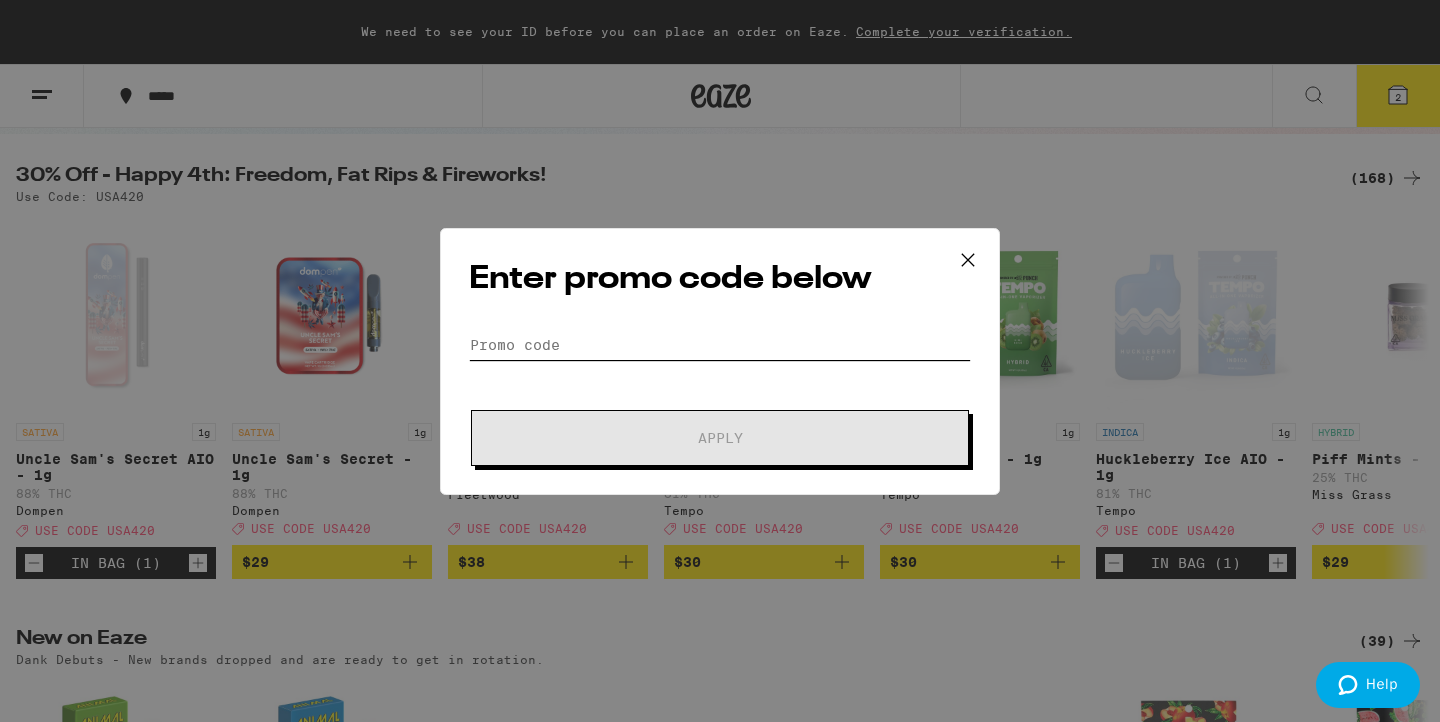 click on "Promo Code" at bounding box center [720, 345] 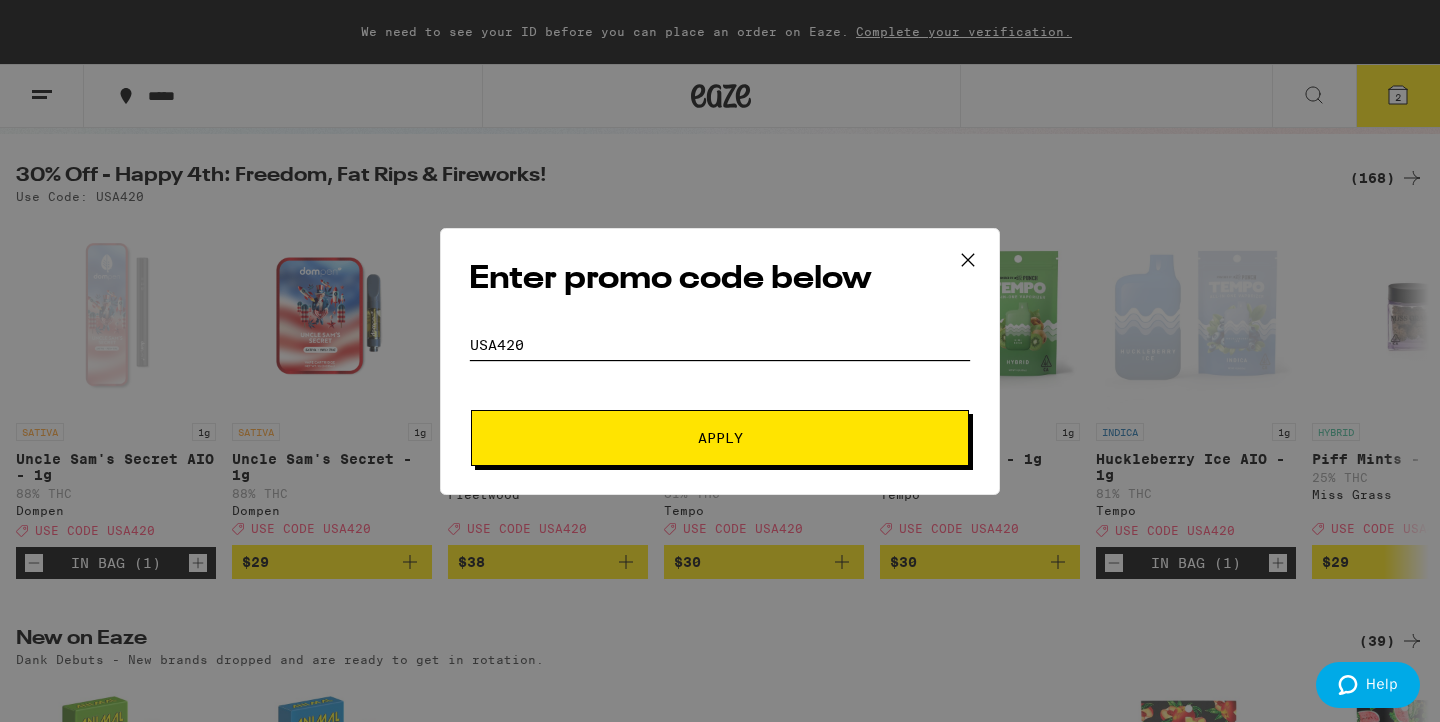 type on "USA420" 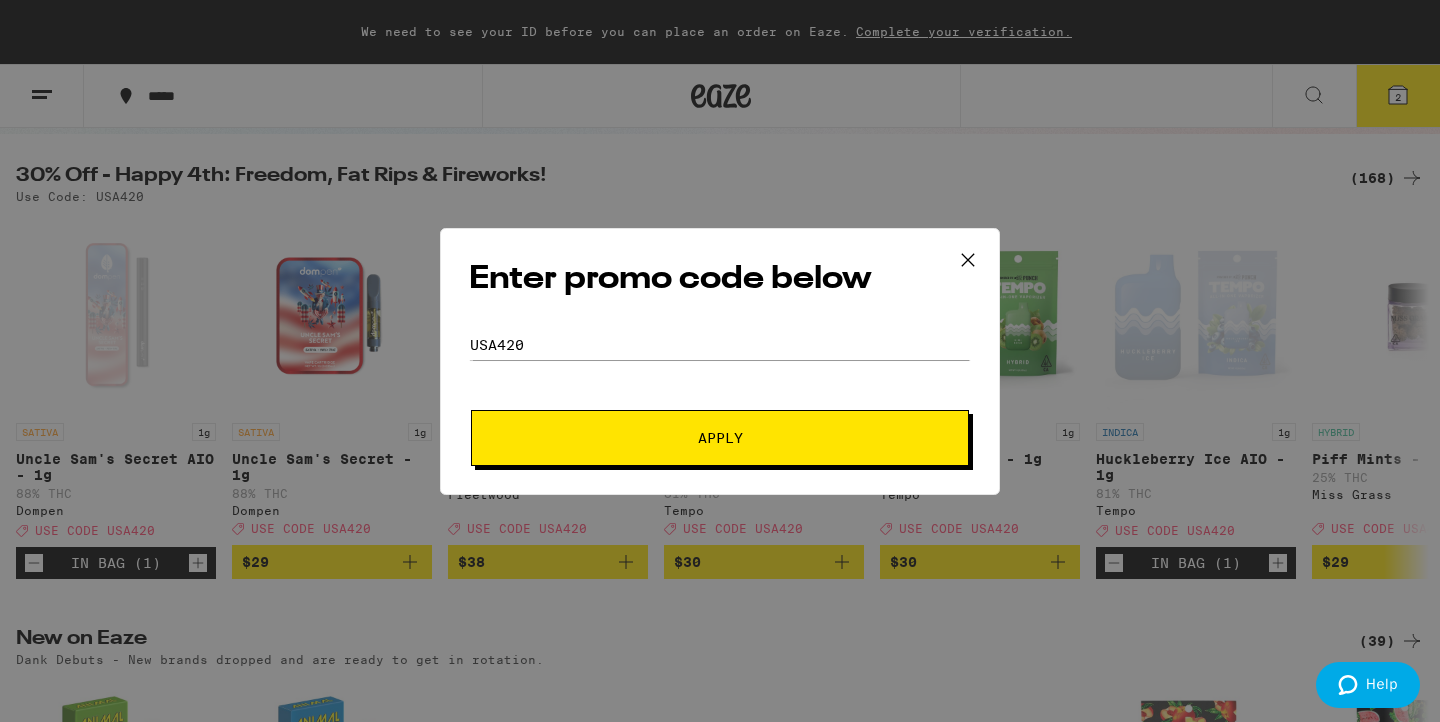 click on "Apply" at bounding box center [720, 438] 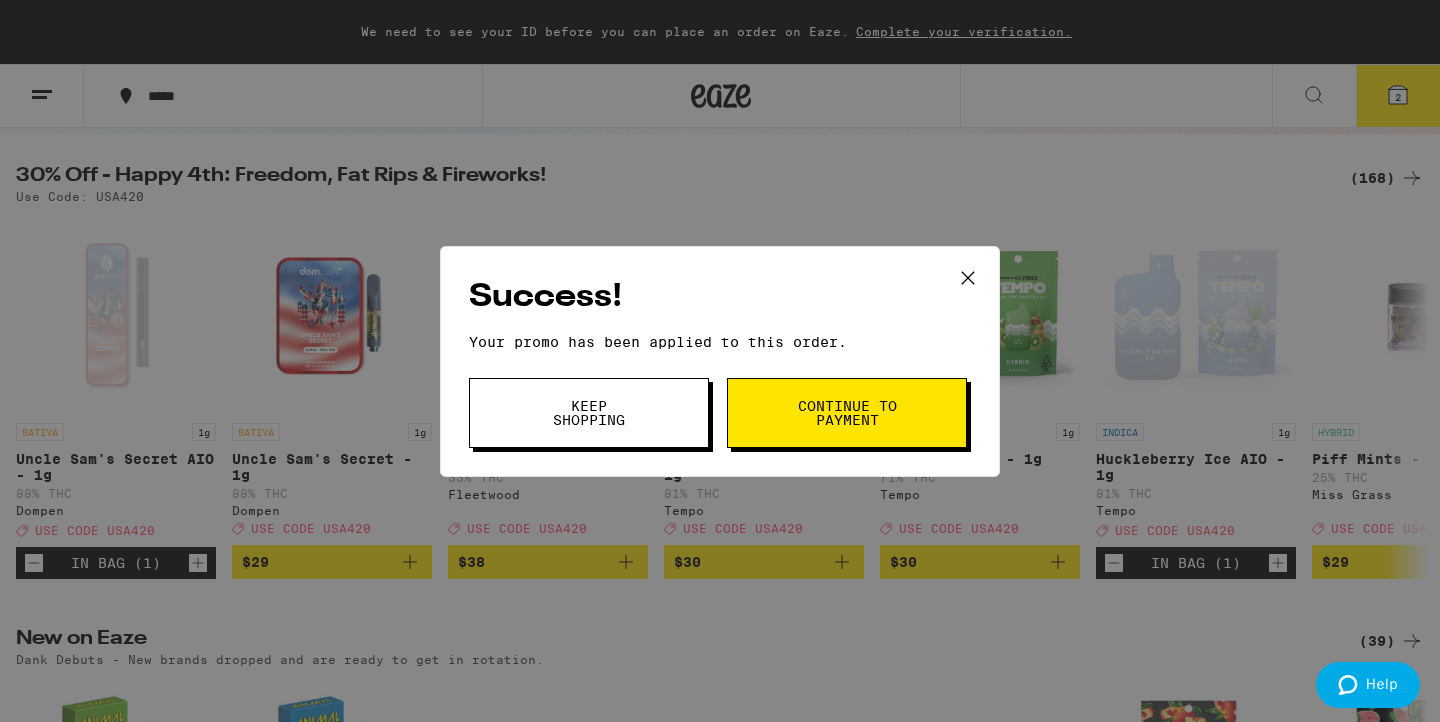 click on "Continue to payment" at bounding box center (847, 413) 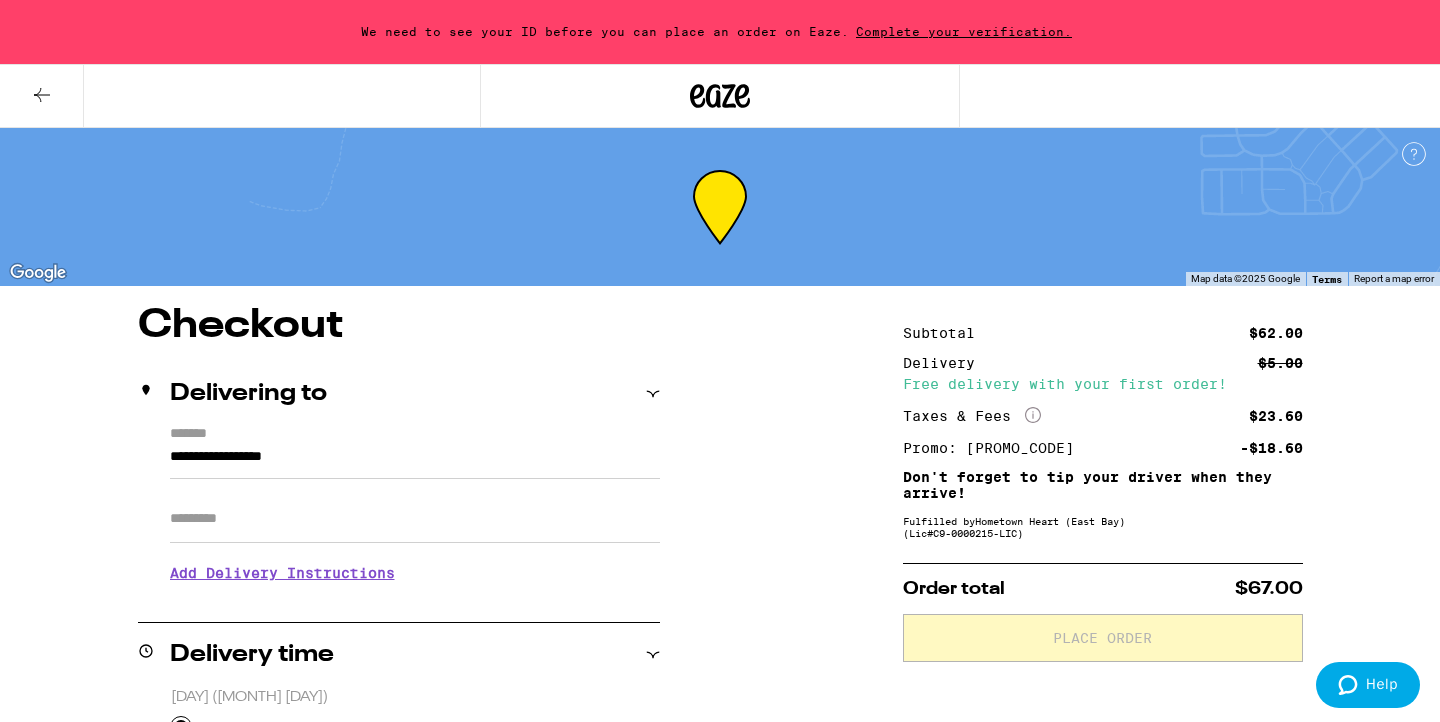 scroll, scrollTop: 698, scrollLeft: 0, axis: vertical 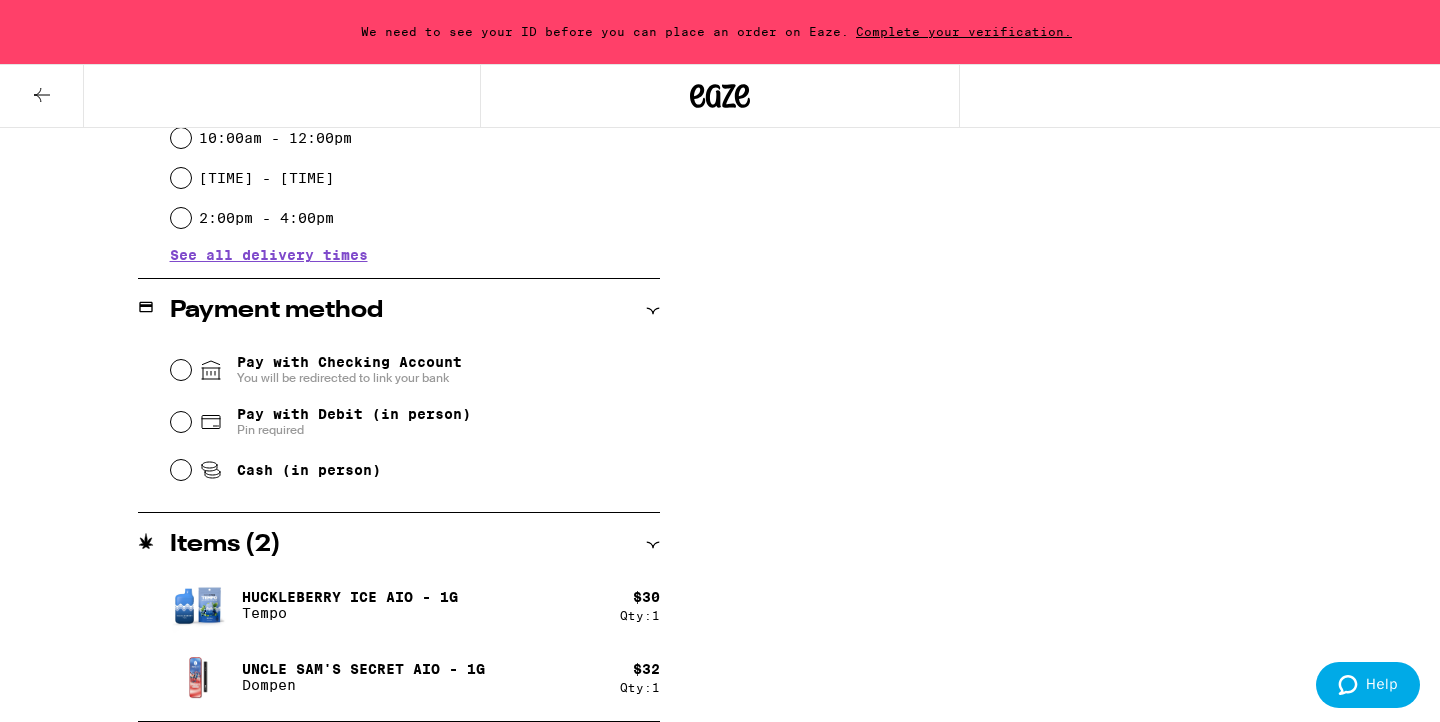 click on "**********" at bounding box center [720, 165] 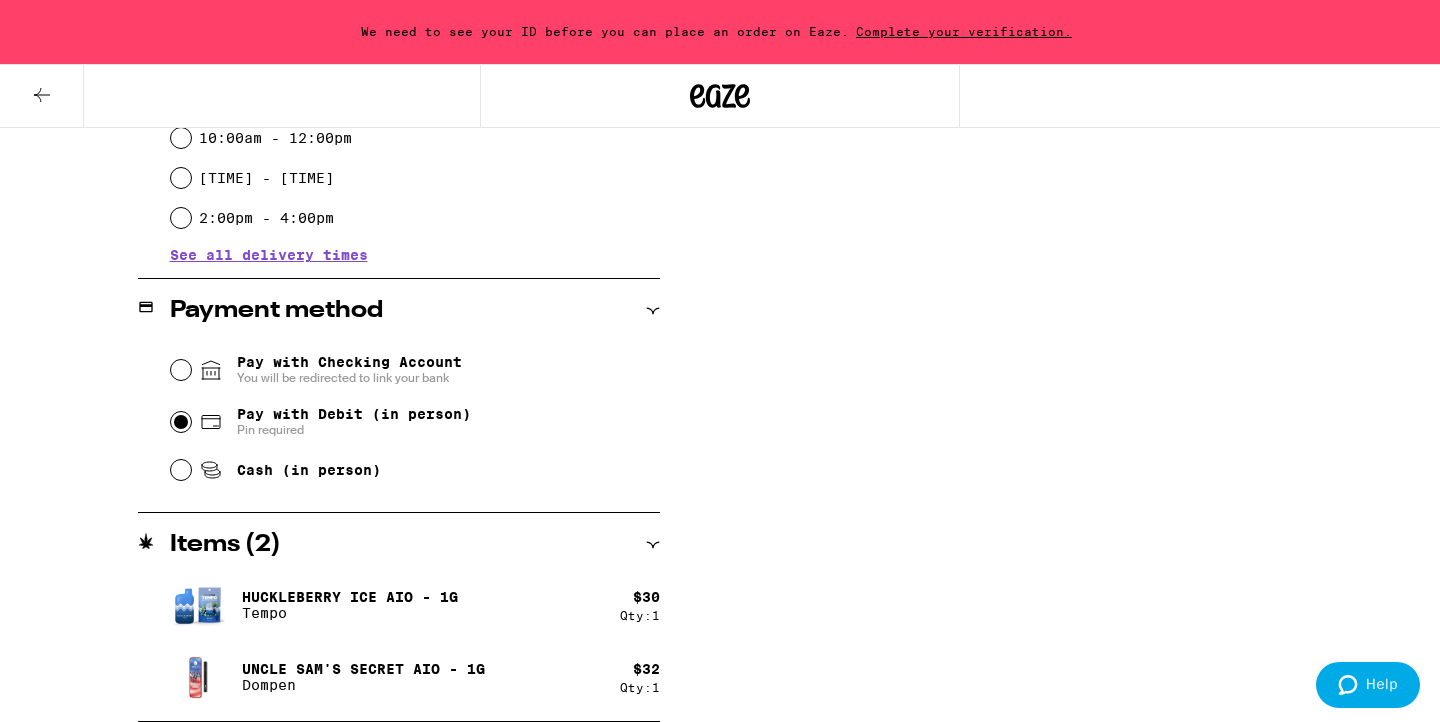 click on "Pay with Debit (in person) Pin required" at bounding box center [181, 422] 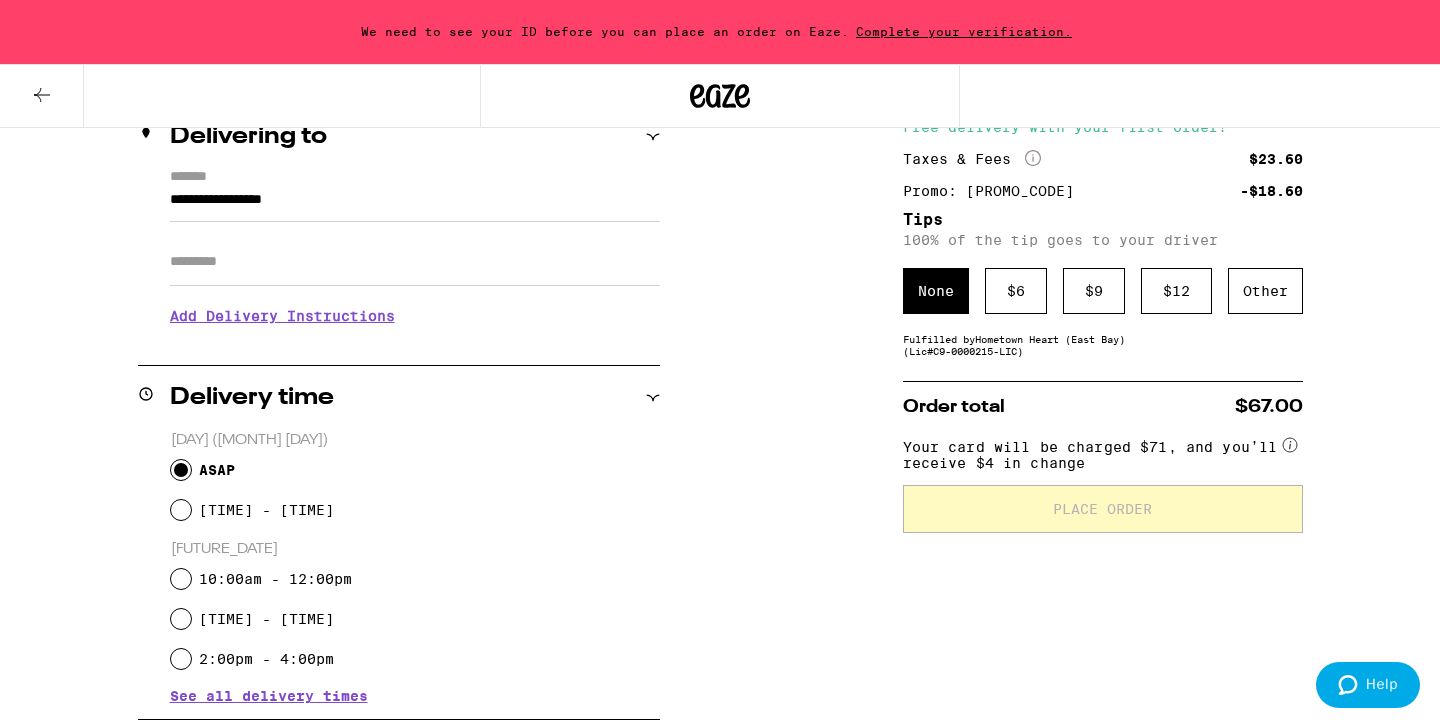 scroll, scrollTop: 251, scrollLeft: 0, axis: vertical 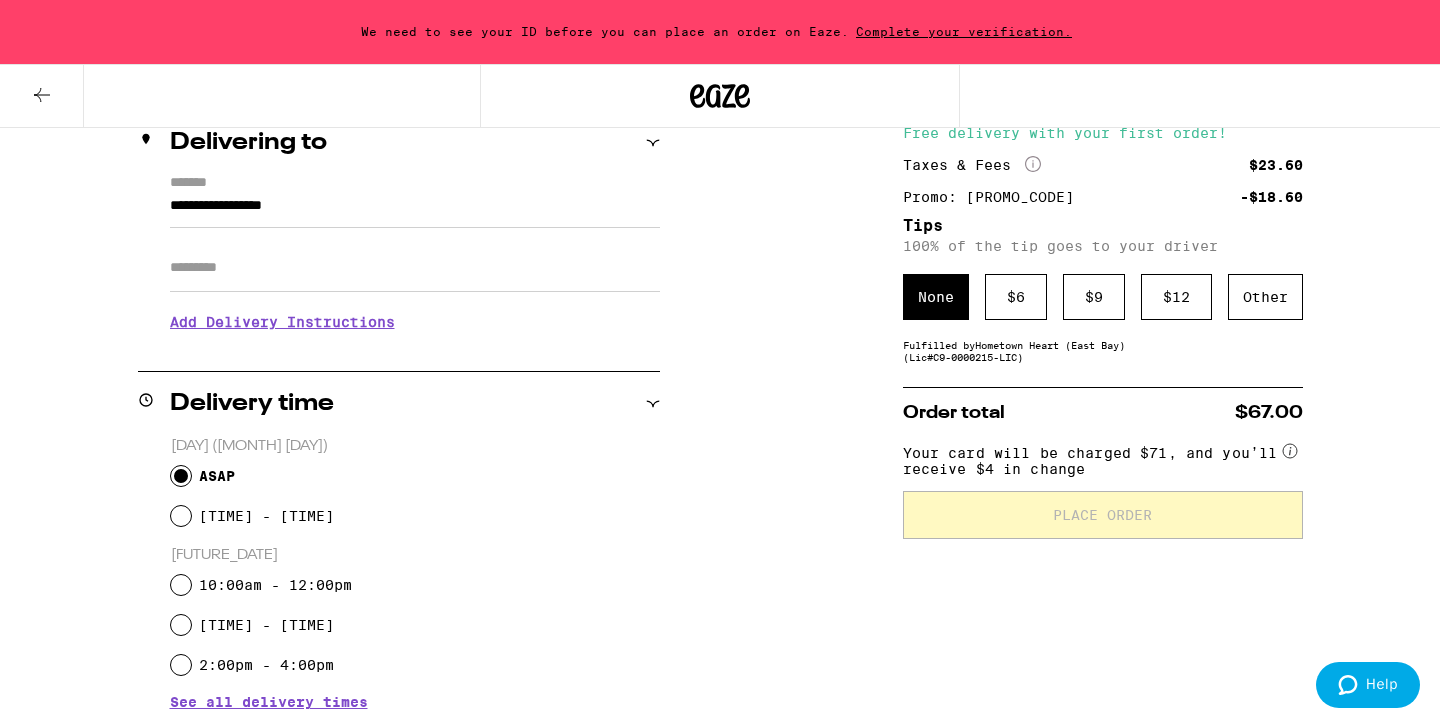 click on "Your card will be charged $71, and you’ll receive $4 in change" at bounding box center [1091, 457] 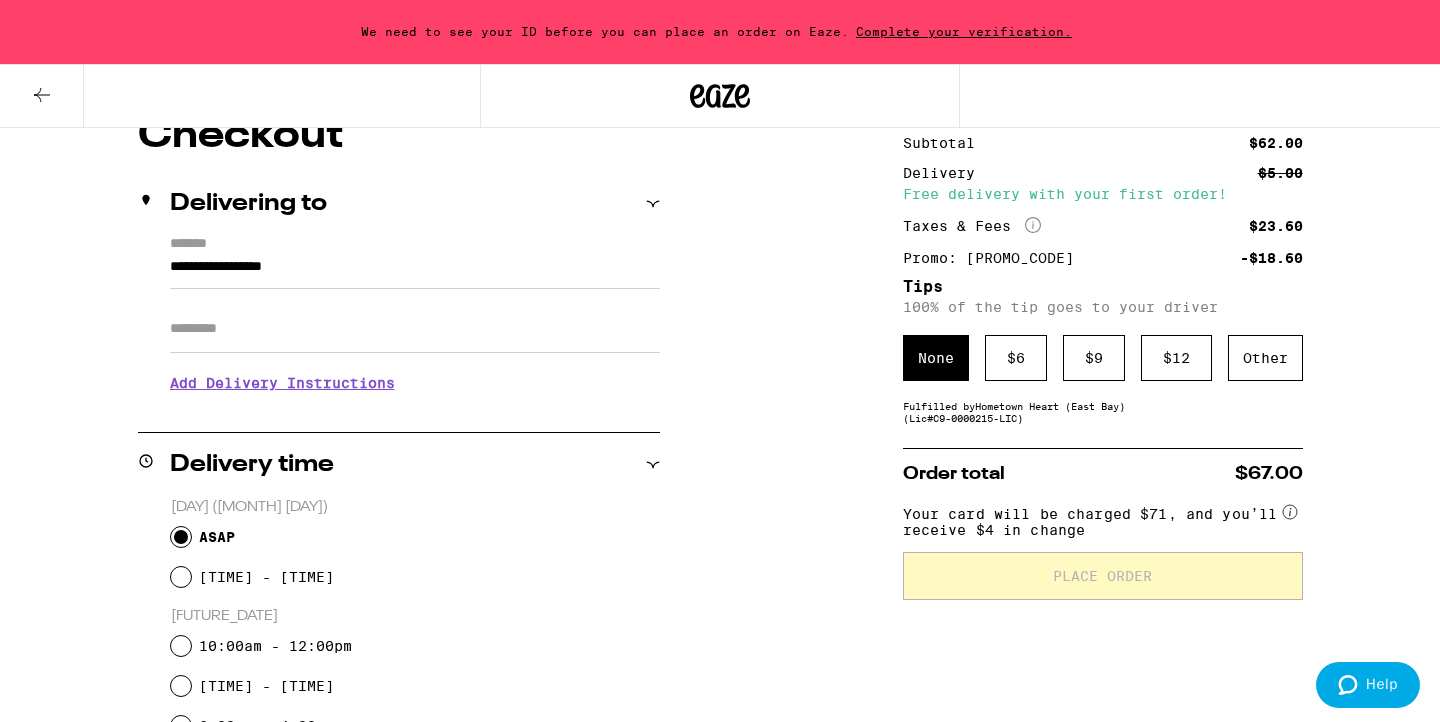 scroll, scrollTop: 193, scrollLeft: 0, axis: vertical 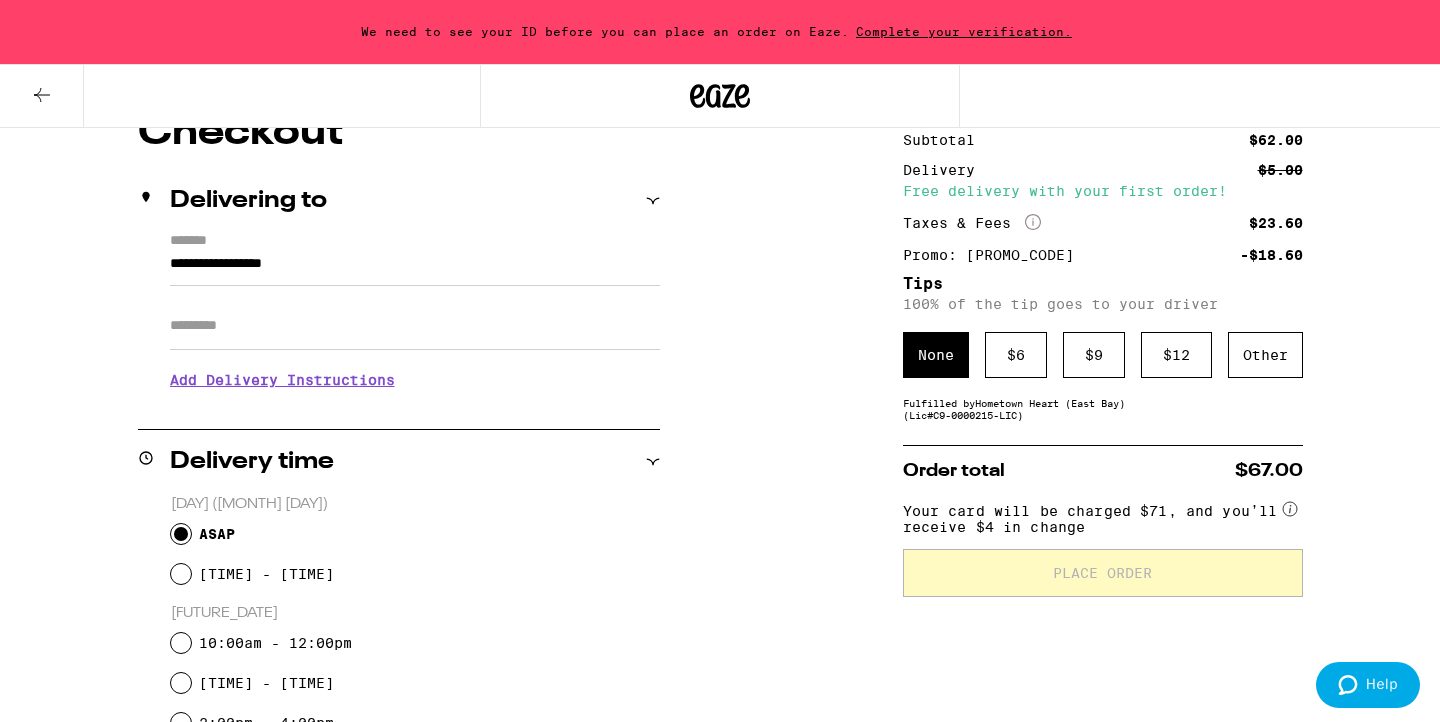 click on "Fulfilled by Hometown Heart (East Bay) (Lic# C9-0000215-LIC )" at bounding box center [1103, 409] 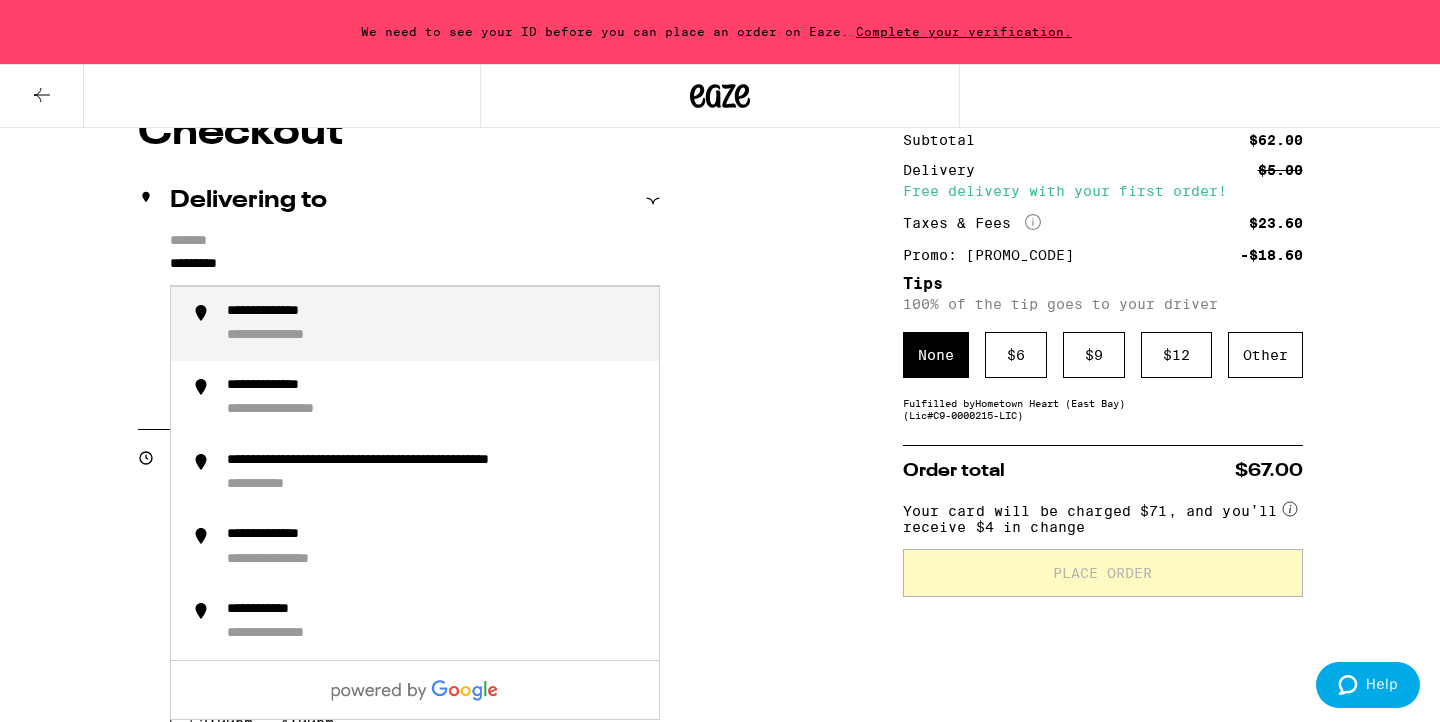 type on "[MASKED]" 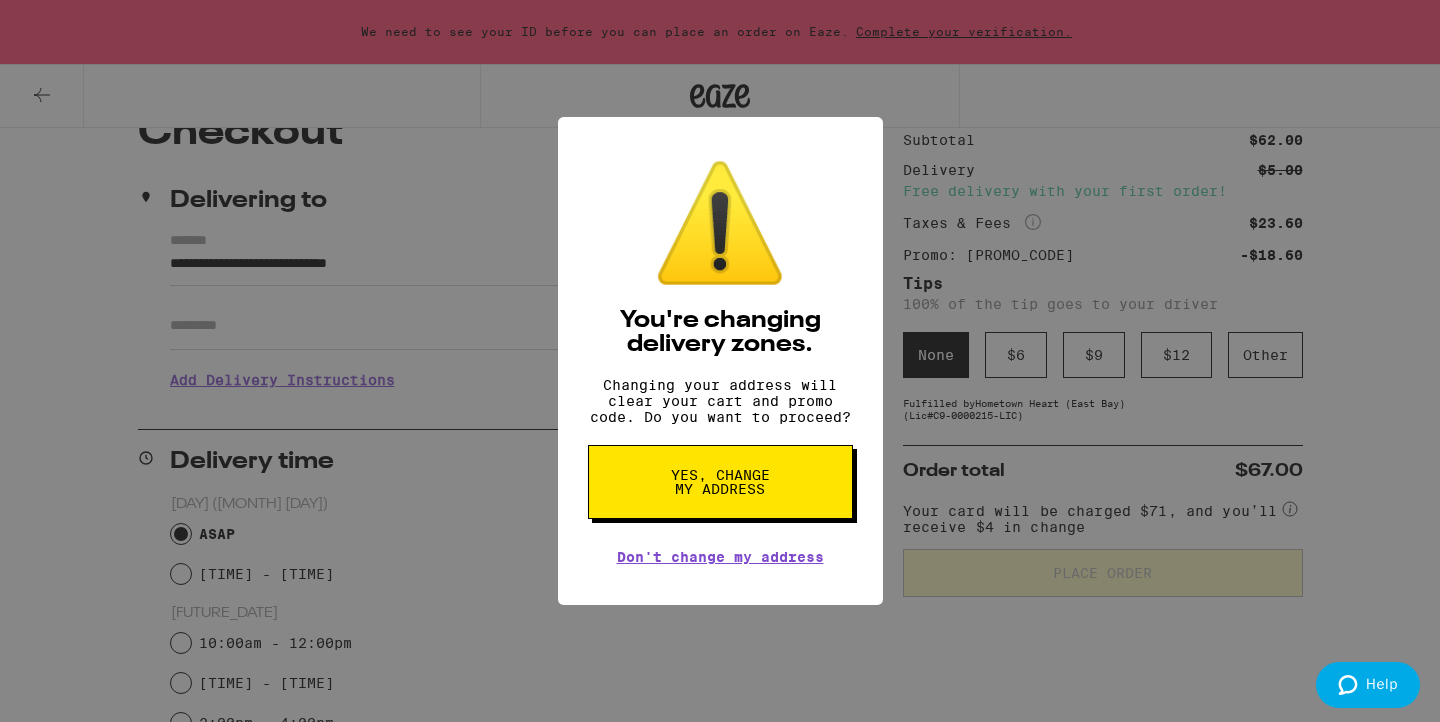 click on "Yes, change my address" at bounding box center (720, 482) 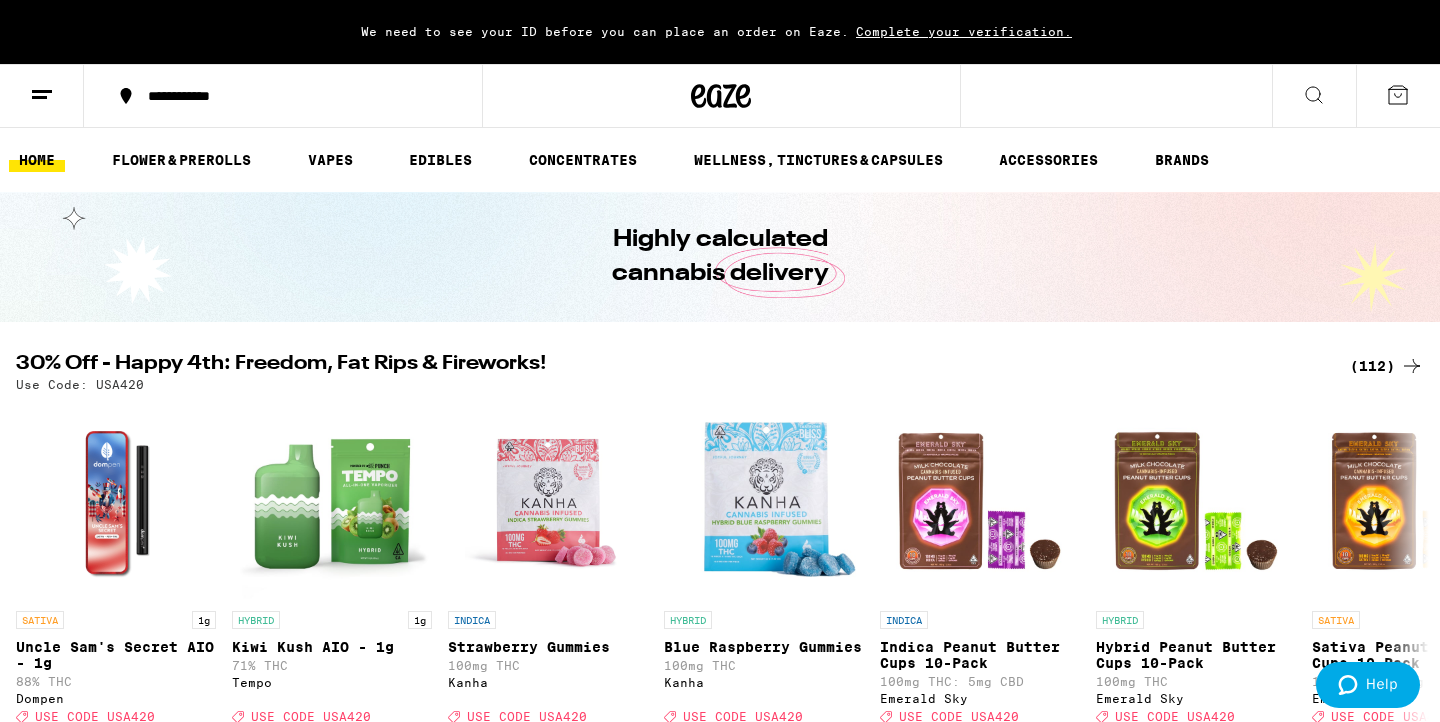 scroll, scrollTop: 190, scrollLeft: 0, axis: vertical 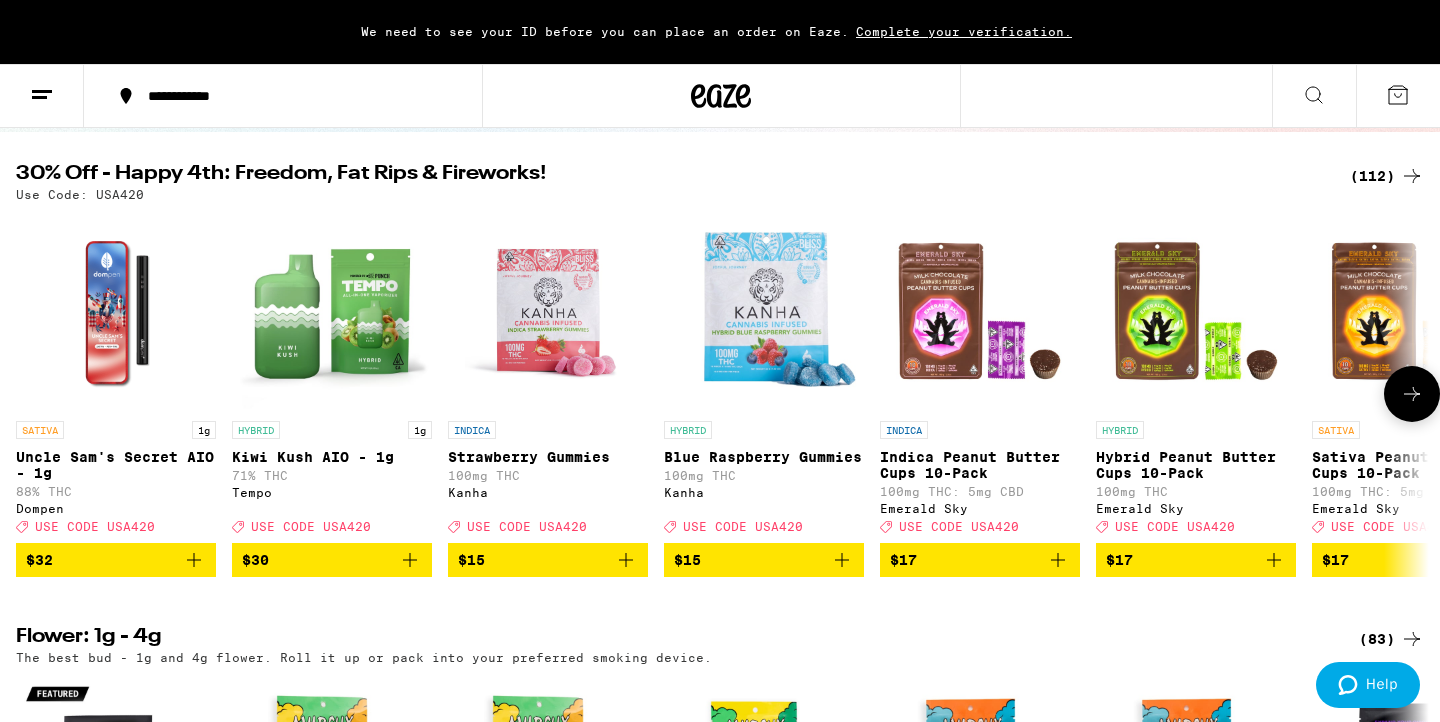 click on "$32" at bounding box center [116, 560] 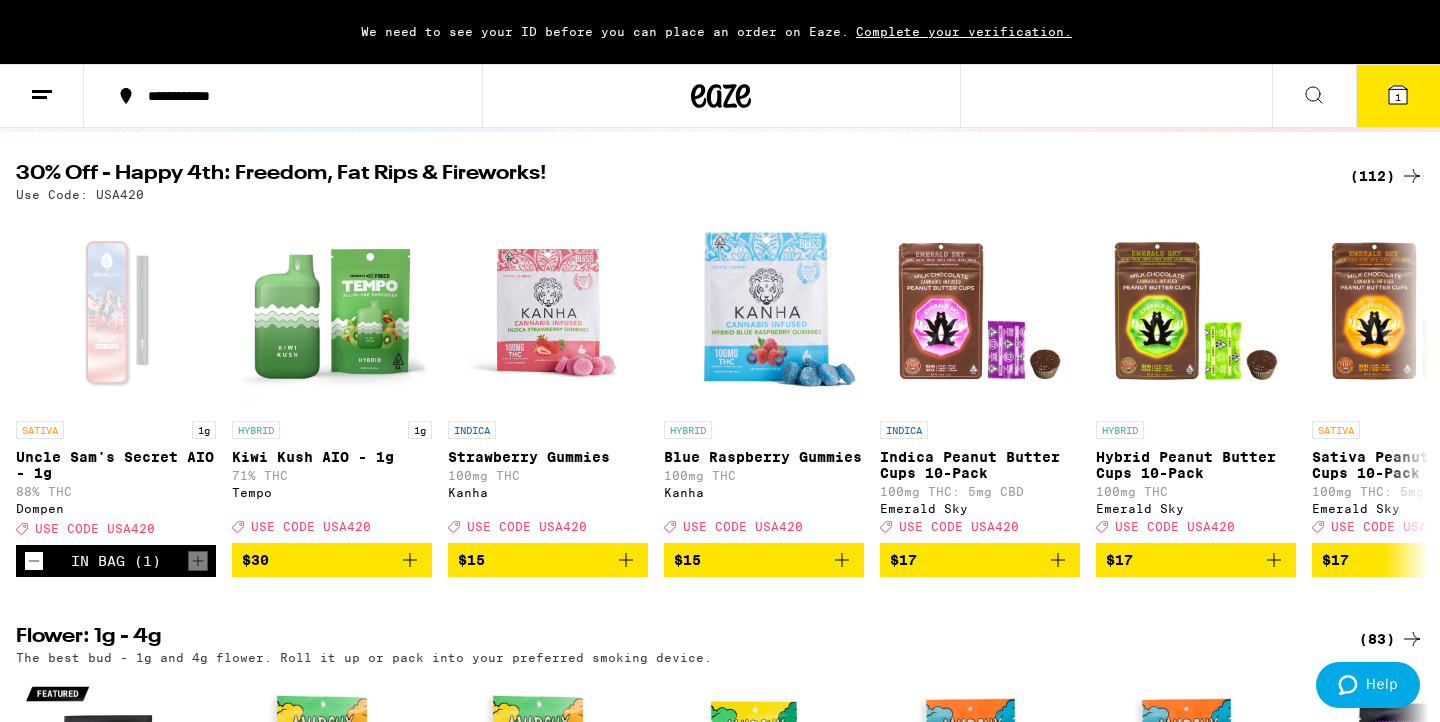 click at bounding box center [1398, 95] 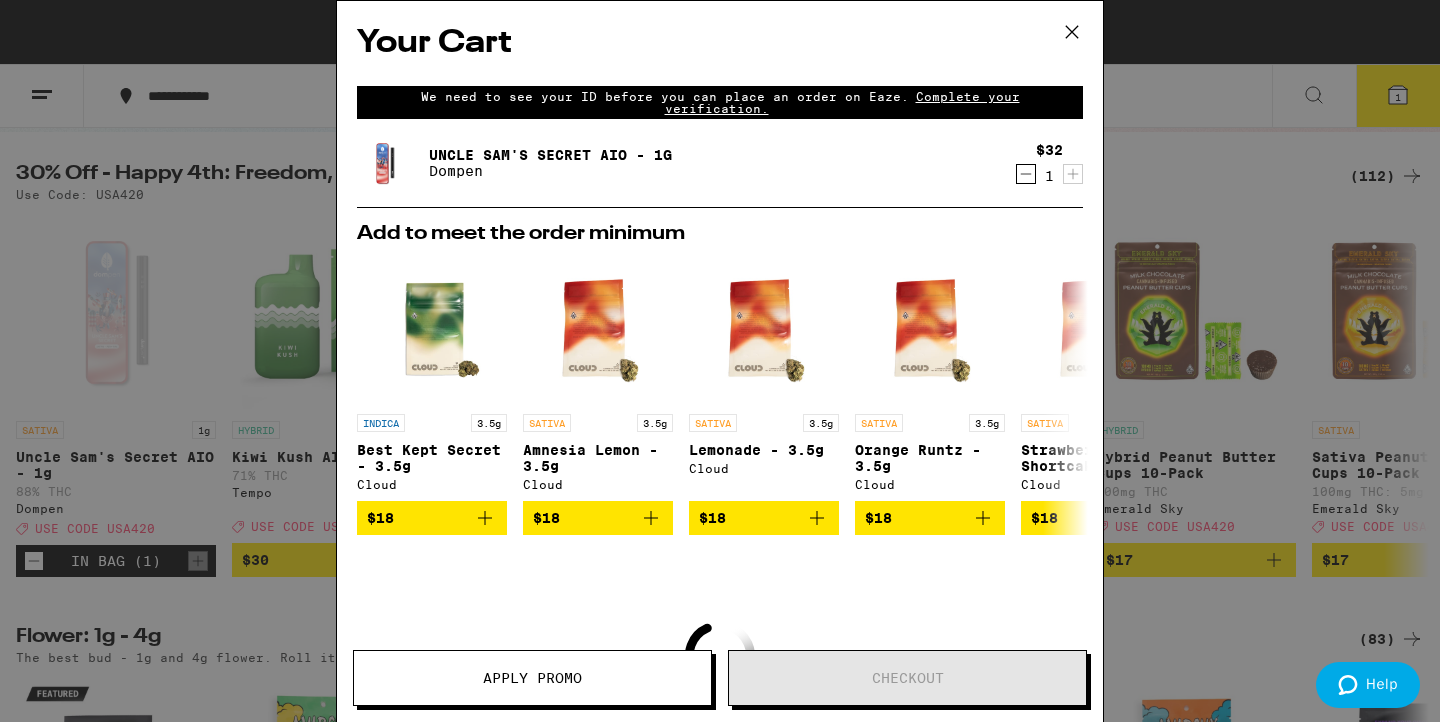 click on "Complete your verification." at bounding box center [842, 102] 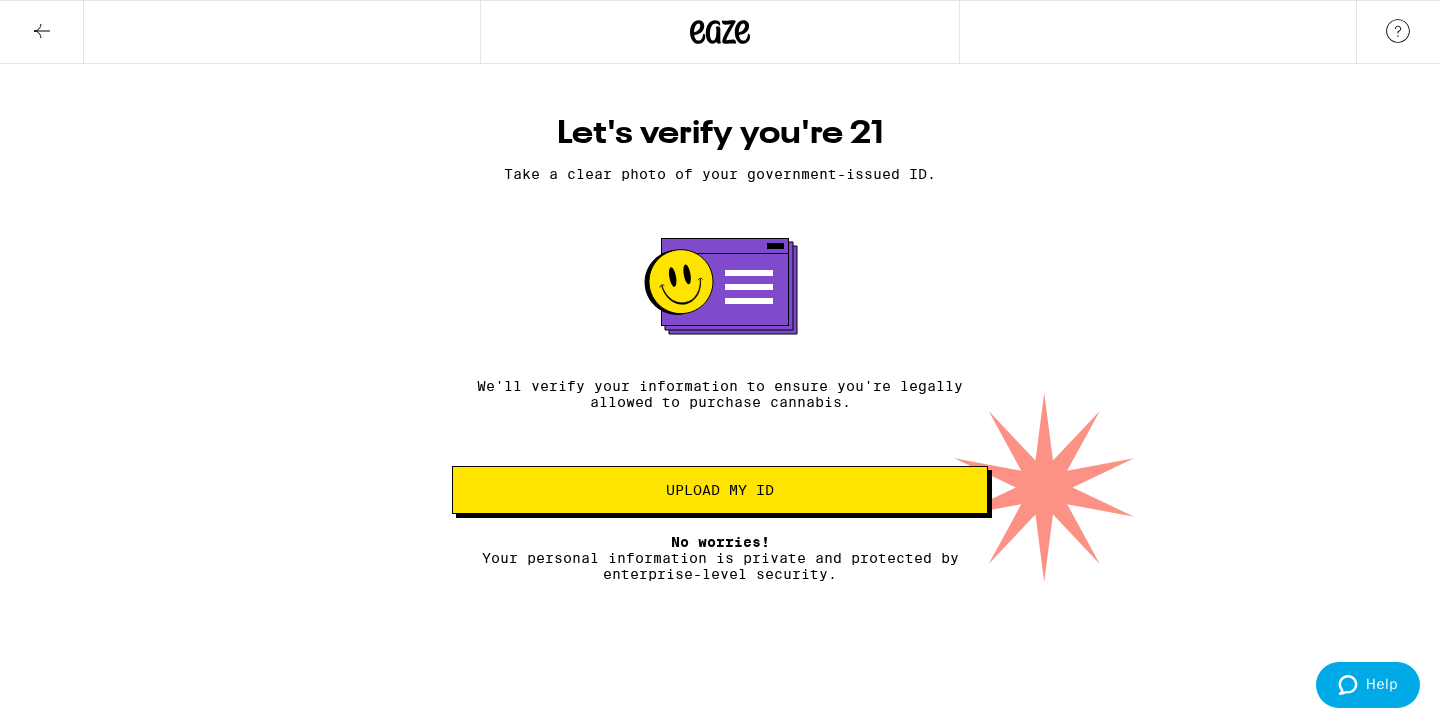 click on "Upload my ID" at bounding box center [720, 490] 